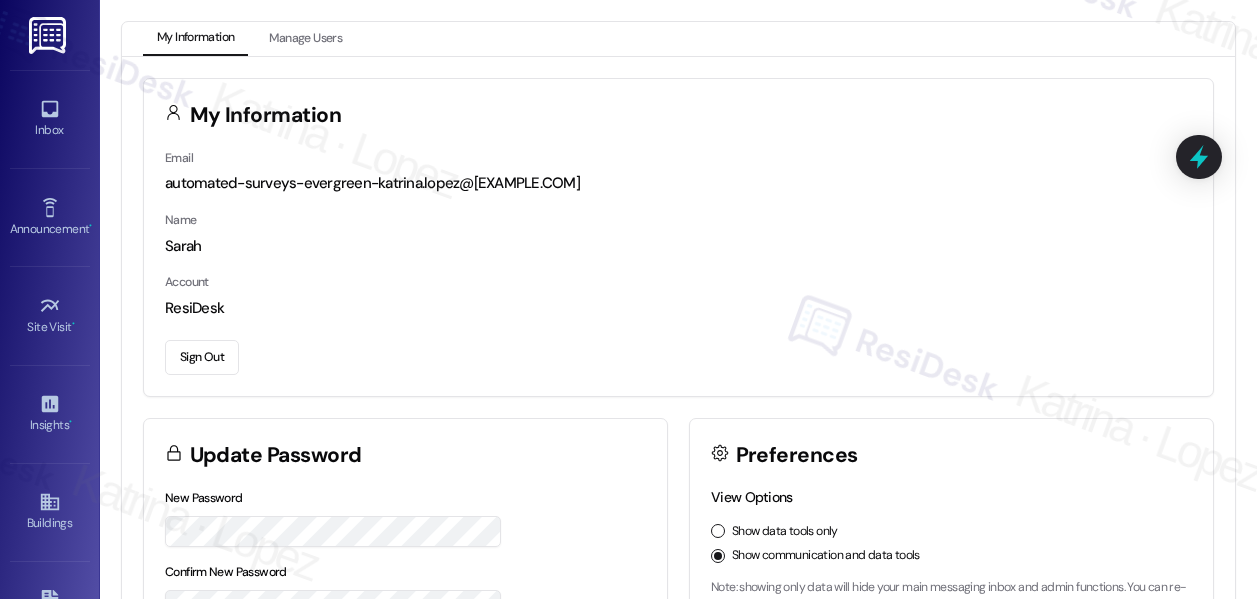 scroll, scrollTop: 0, scrollLeft: 0, axis: both 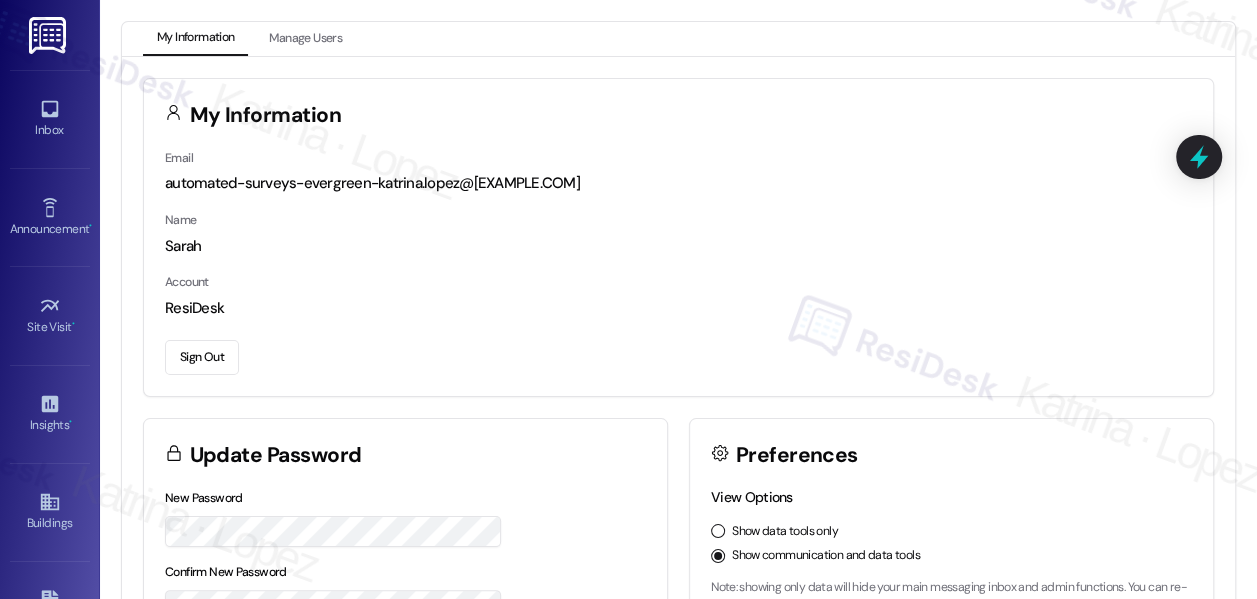 click on "Inbox" at bounding box center [50, 119] 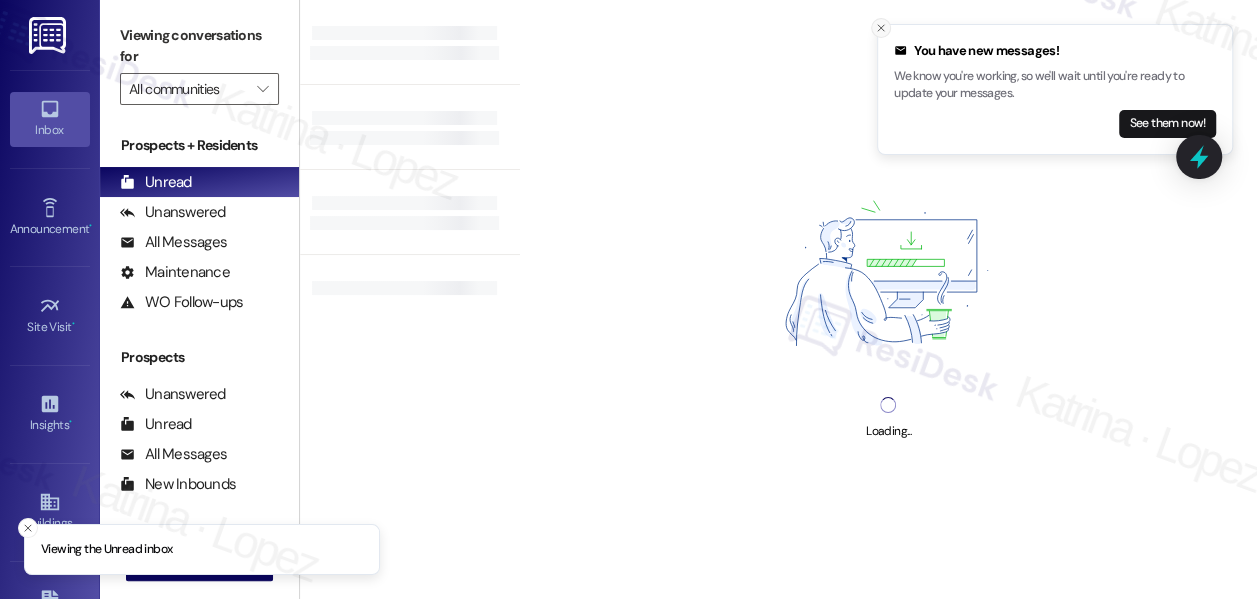 click 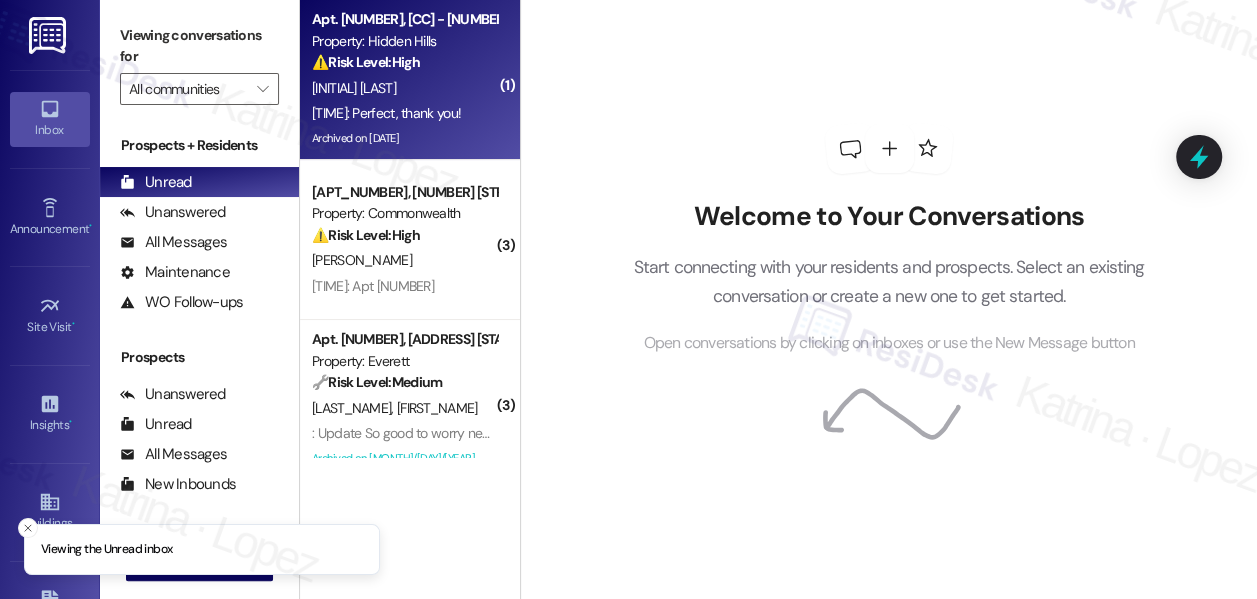 click on "Archived on [DATE]" at bounding box center [404, 138] 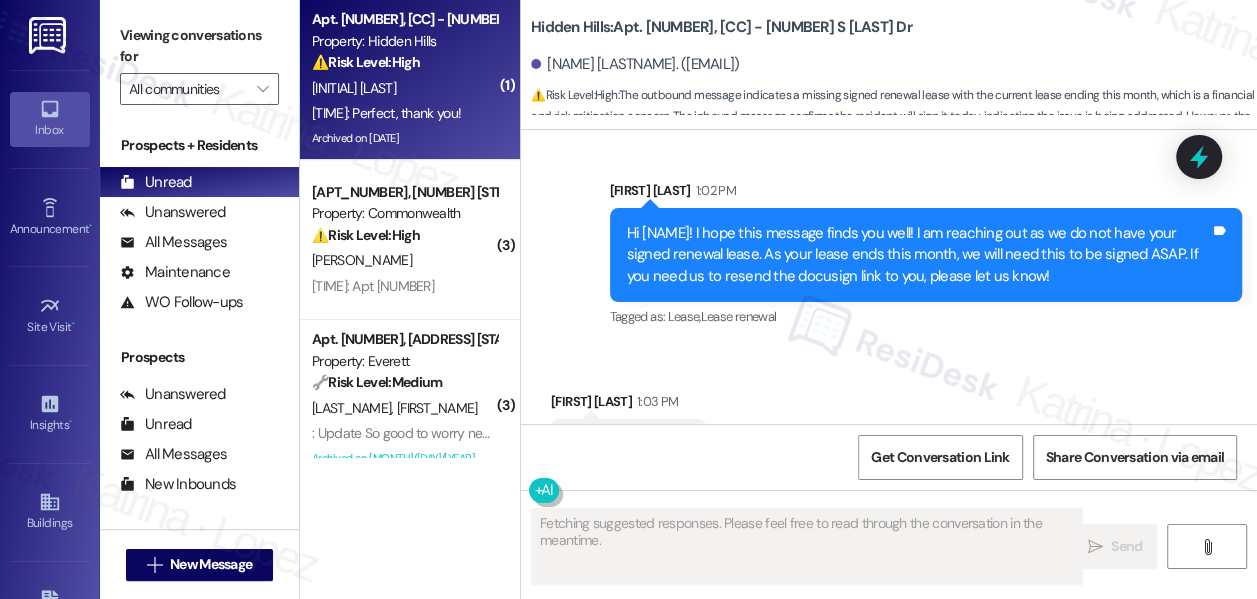 scroll, scrollTop: 29112, scrollLeft: 0, axis: vertical 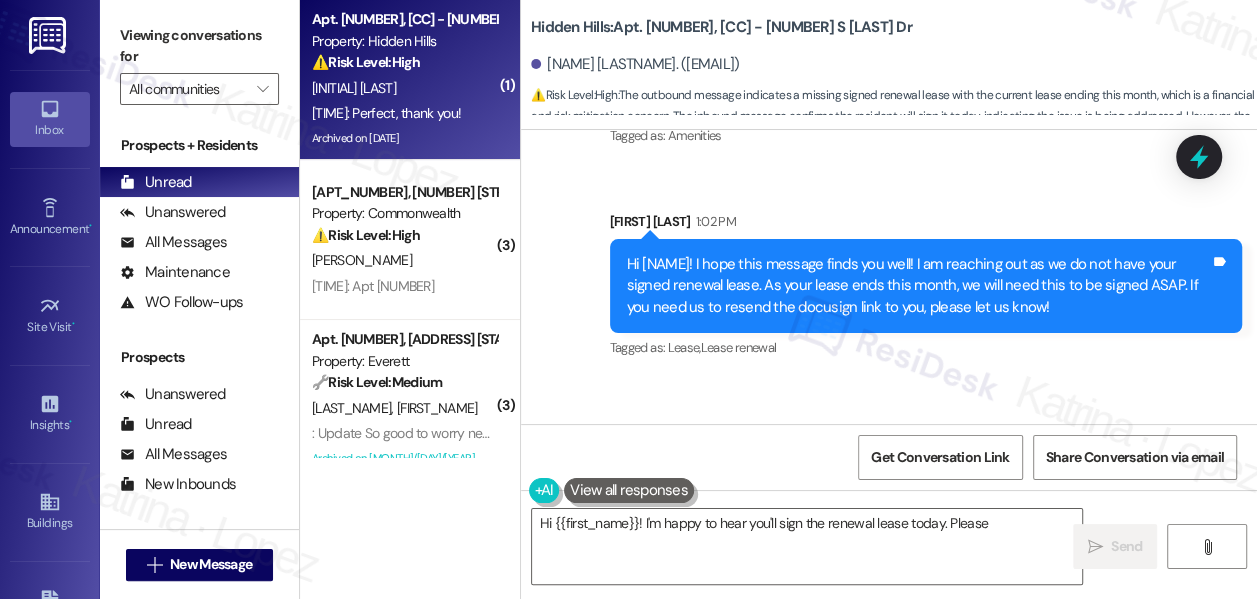 click on "Hi [NAME]! I hope this message finds you well! I am reaching out as we do not have your signed renewal lease.  As your lease ends this month, we will need this to be signed ASAP.  If you need us to resend the docusign link to you, please let us know!" at bounding box center (918, 286) 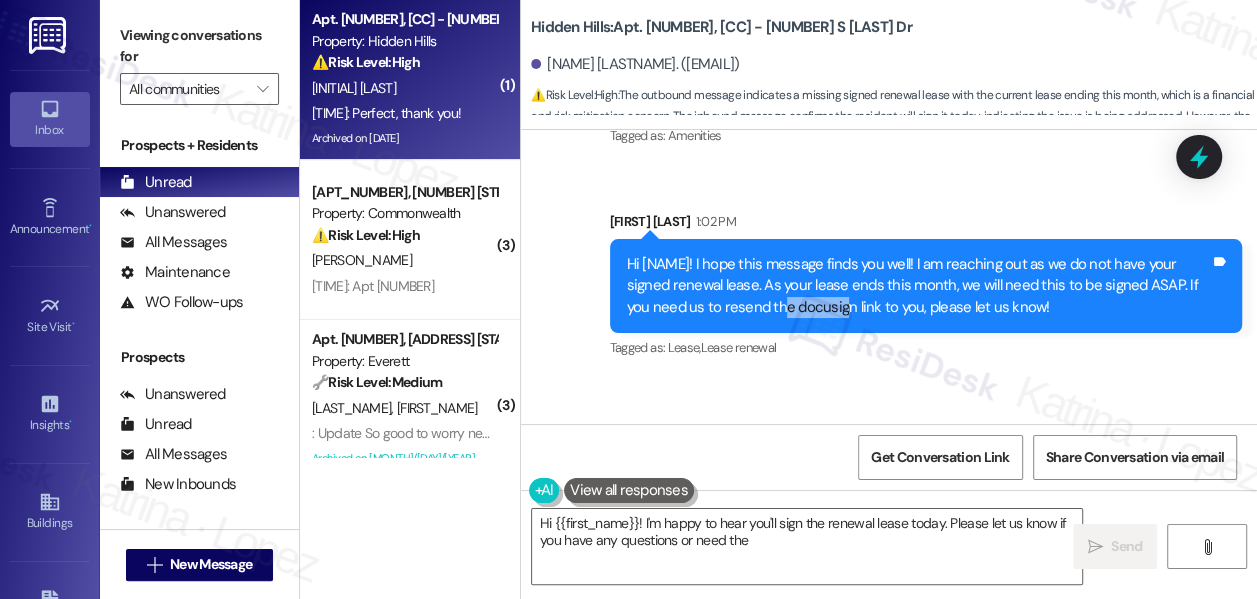 click on "Hi [NAME]! I hope this message finds you well! I am reaching out as we do not have your signed renewal lease.  As your lease ends this month, we will need this to be signed ASAP.  If you need us to resend the docusign link to you, please let us know!" at bounding box center (918, 286) 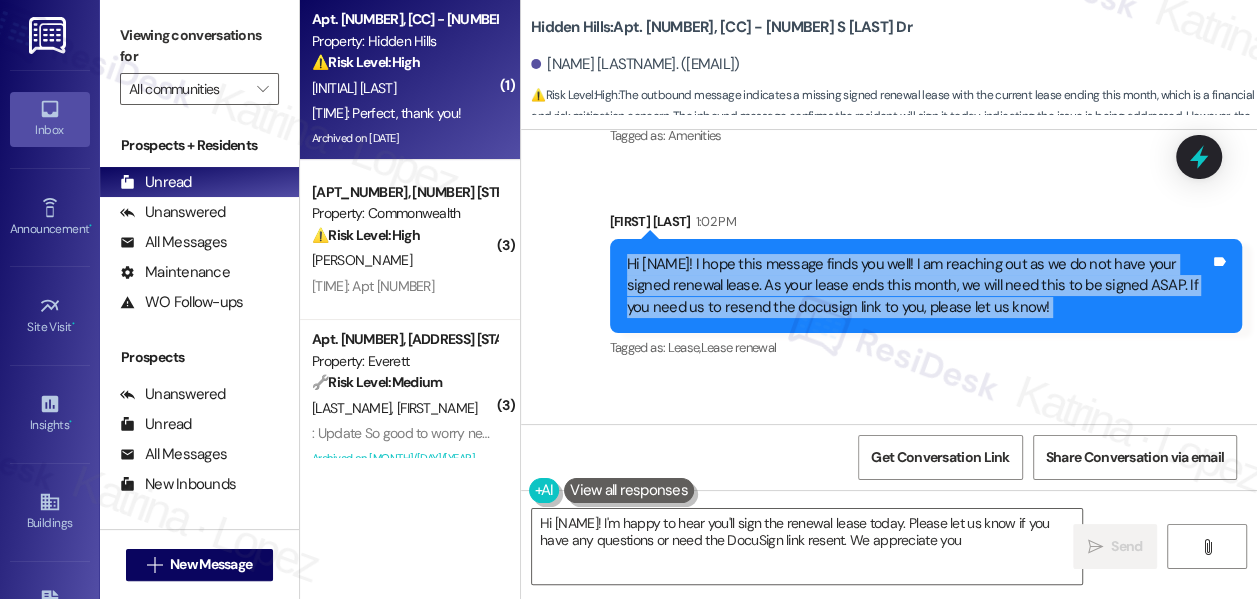 type on "Hi {{first_name}}! I'm happy to hear you'll sign the renewal lease today. Please let us know if you have any questions or need the DocuSign link resent. We appreciate you!" 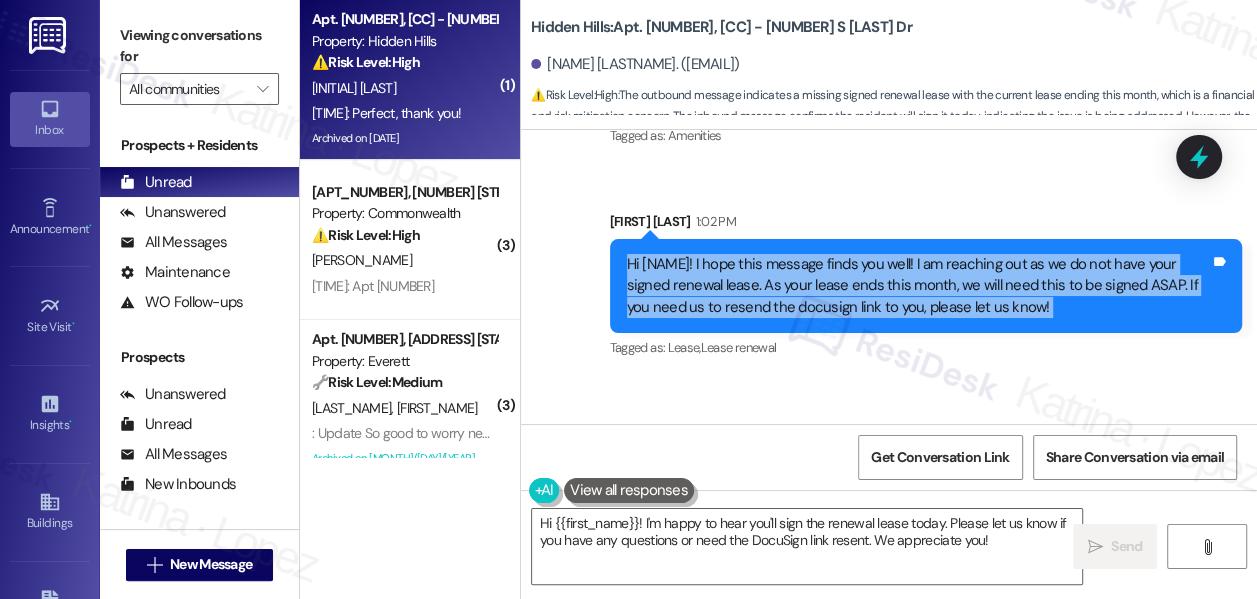 click on "Hi [NAME]! I hope this message finds you well! I am reaching out as we do not have your signed renewal lease.  As your lease ends this month, we will need this to be signed ASAP.  If you need us to resend the docusign link to you, please let us know!" at bounding box center (918, 286) 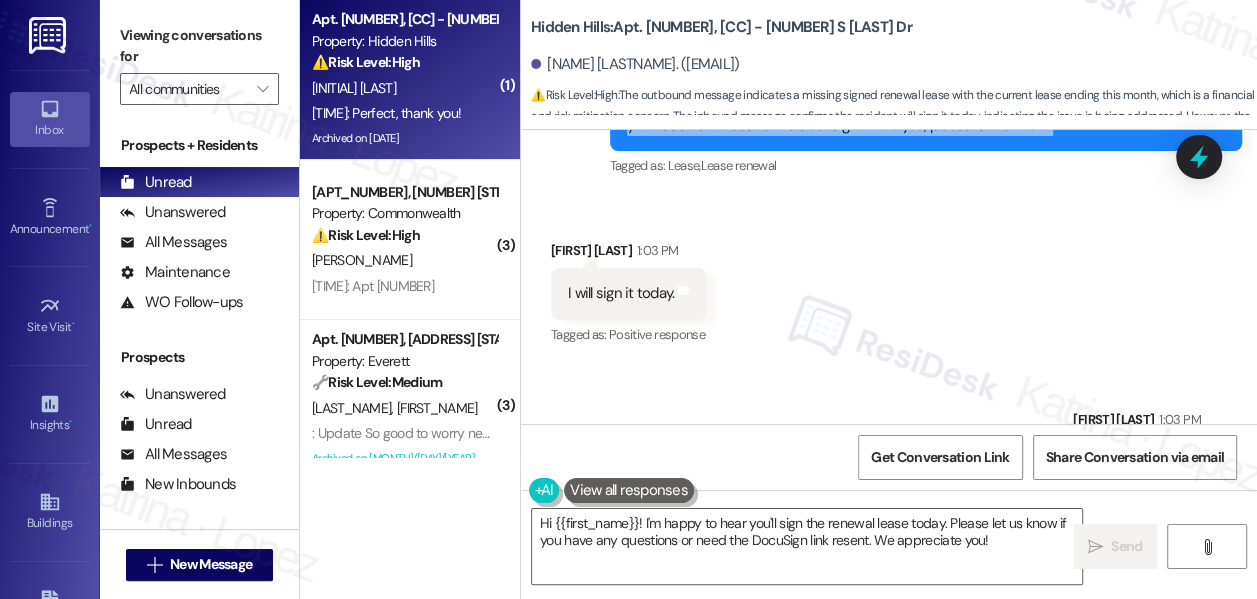 scroll, scrollTop: 29021, scrollLeft: 0, axis: vertical 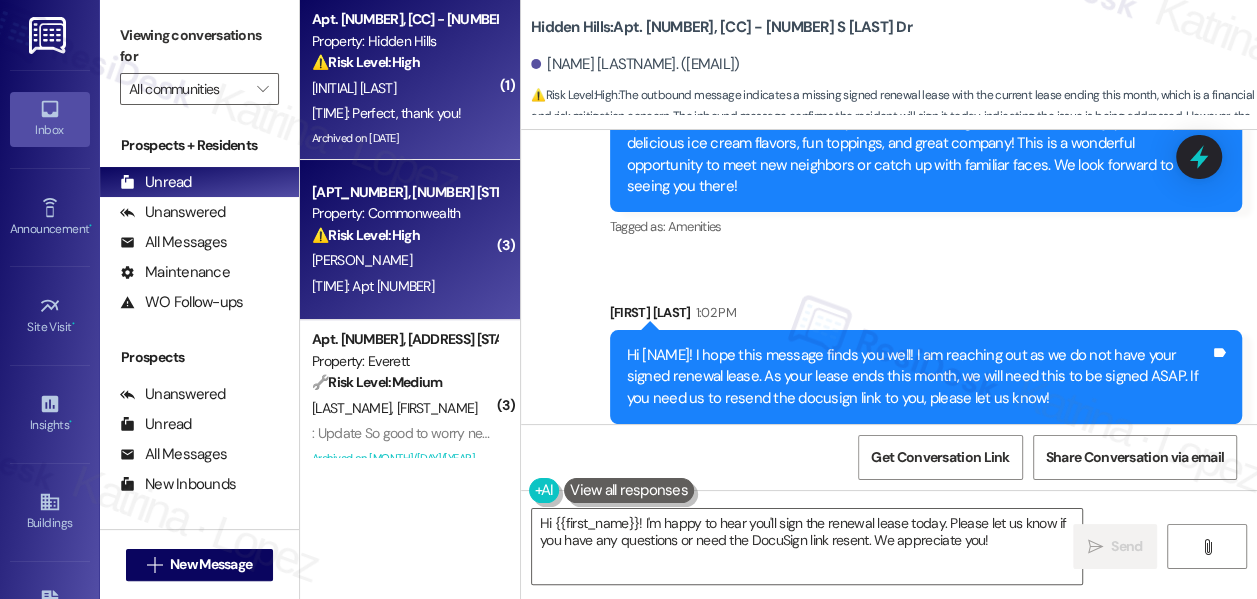 click on "Property: Commonwealth" at bounding box center (404, 213) 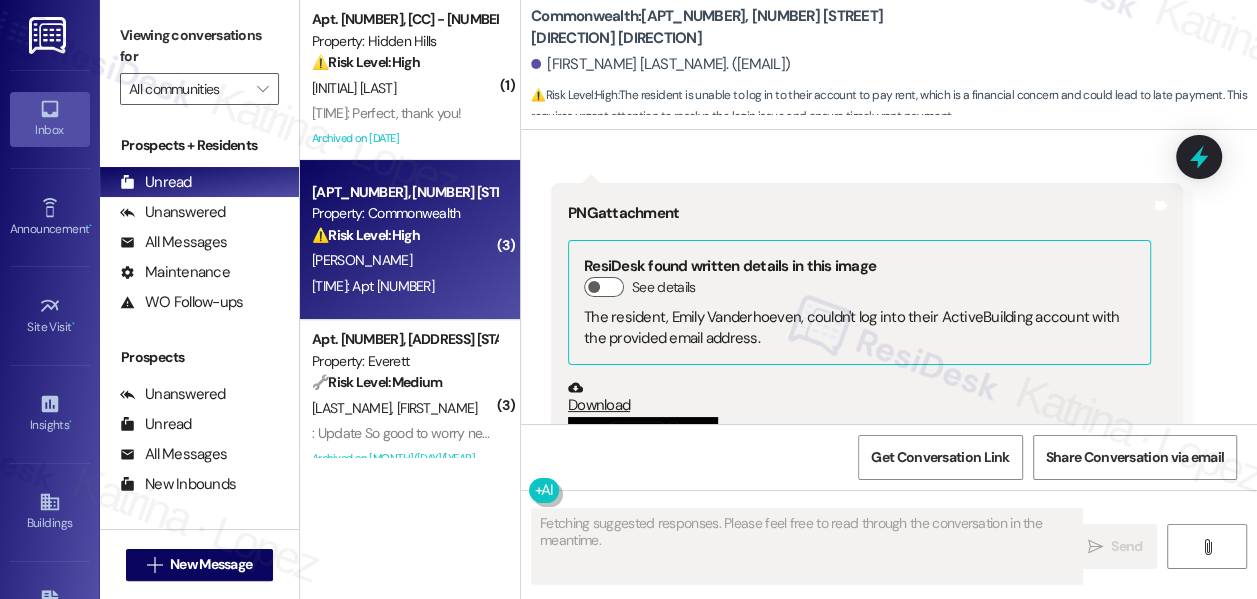 scroll, scrollTop: 13877, scrollLeft: 0, axis: vertical 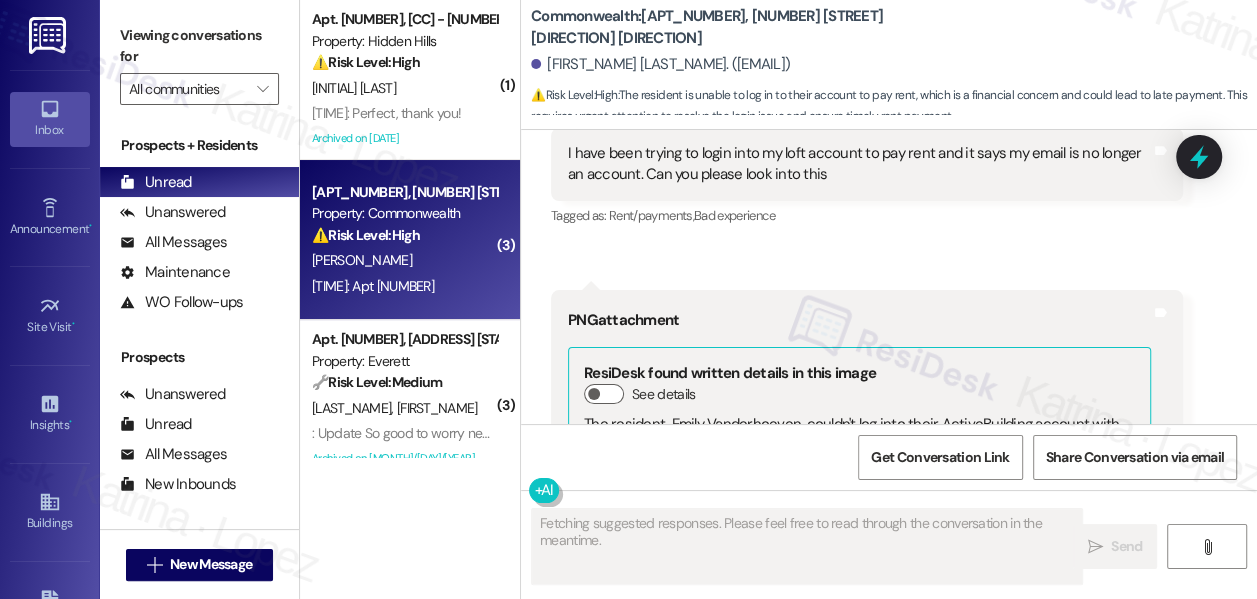 click on "I have been trying to login into my loft account to pay rent and it says my email is no longer an account. Can you please look into this" at bounding box center [859, 164] 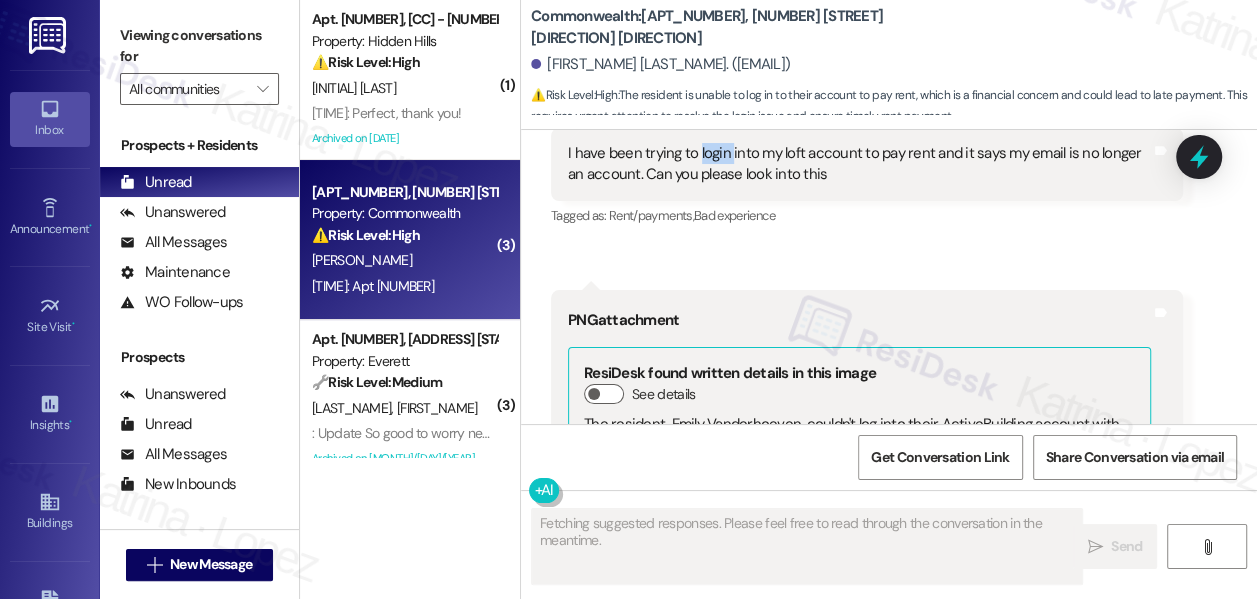 click on "I have been trying to login into my loft account to pay rent and it says my email is no longer an account. Can you please look into this" at bounding box center (859, 164) 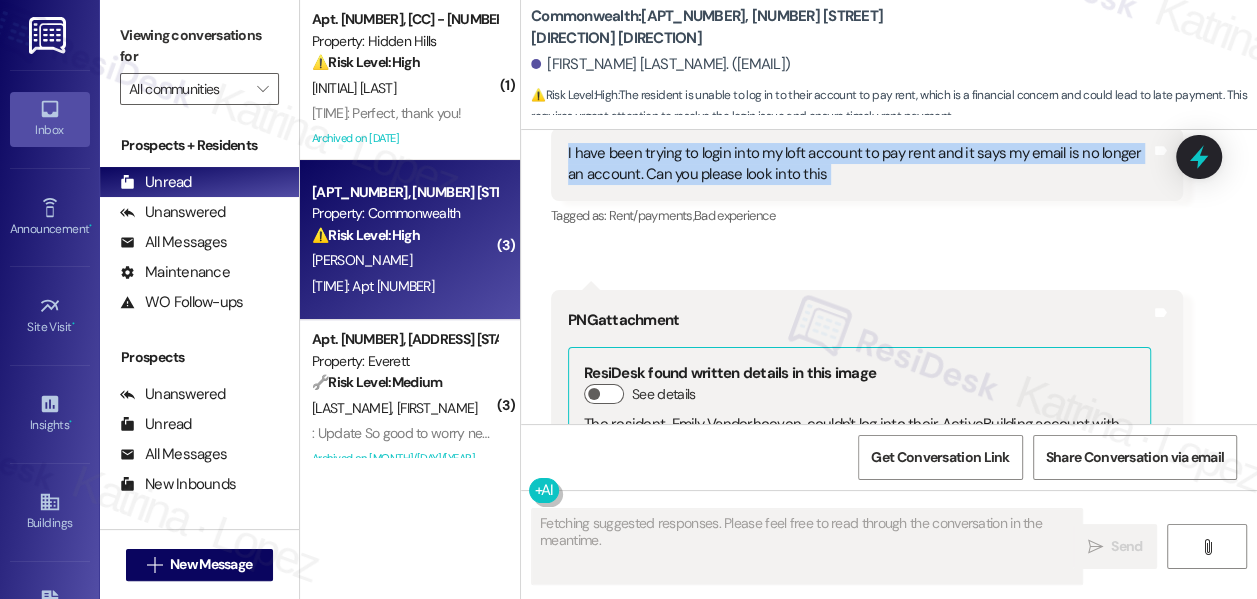 click on "I have been trying to login into my loft account to pay rent and it says my email is no longer an account. Can you please look into this" at bounding box center [859, 164] 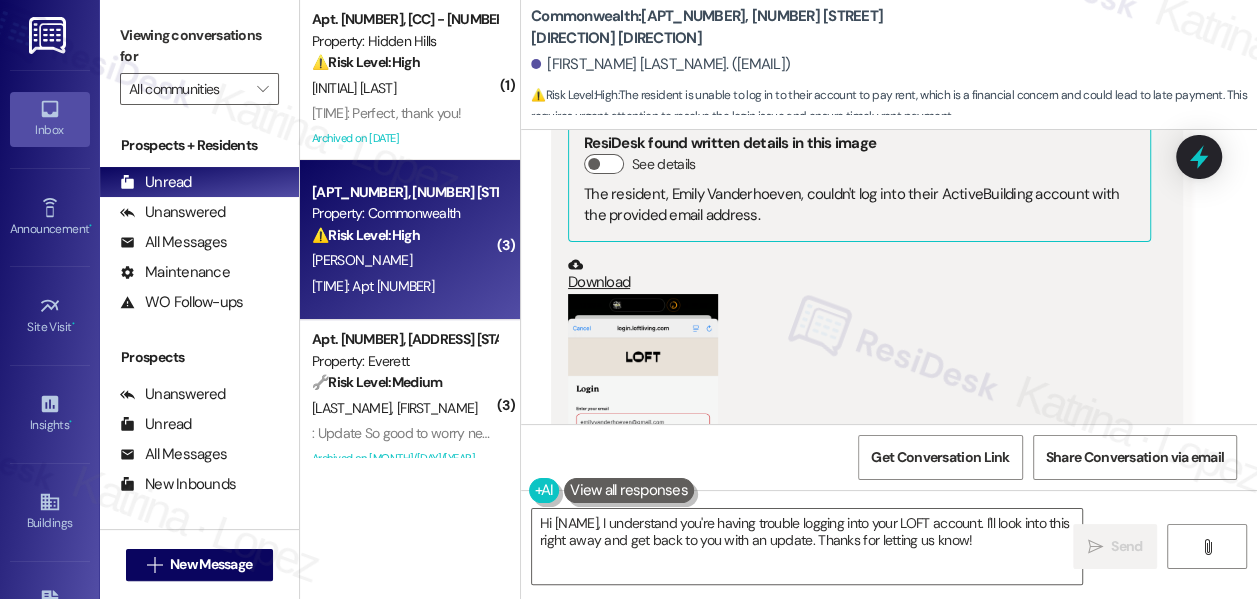 scroll, scrollTop: 14423, scrollLeft: 0, axis: vertical 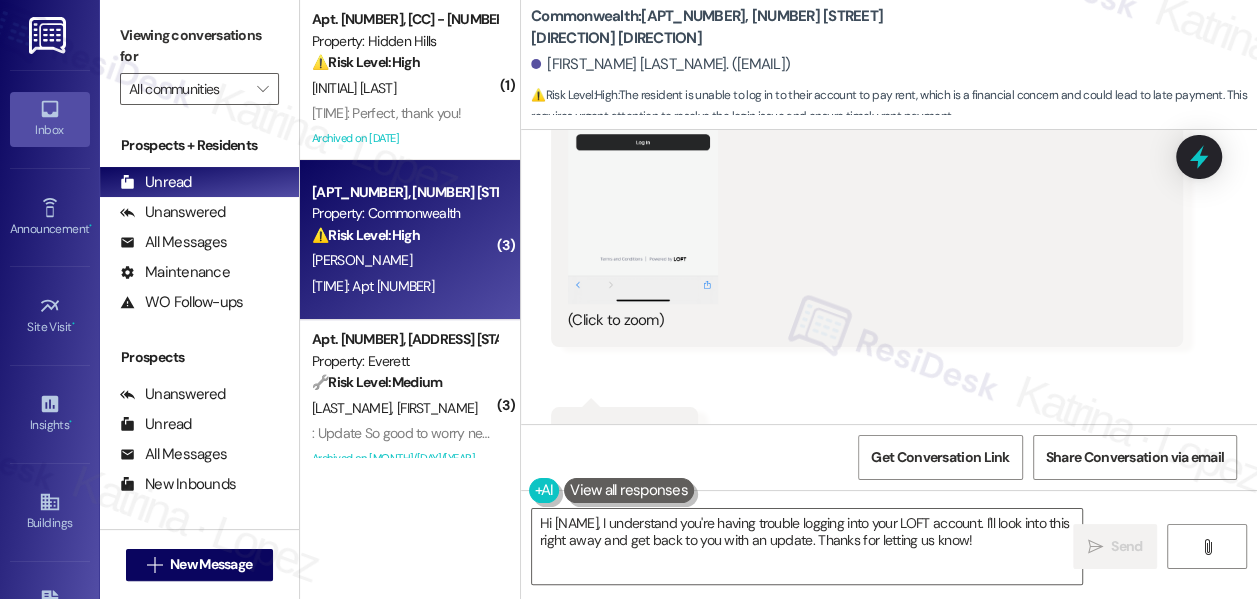 click at bounding box center [643, 141] 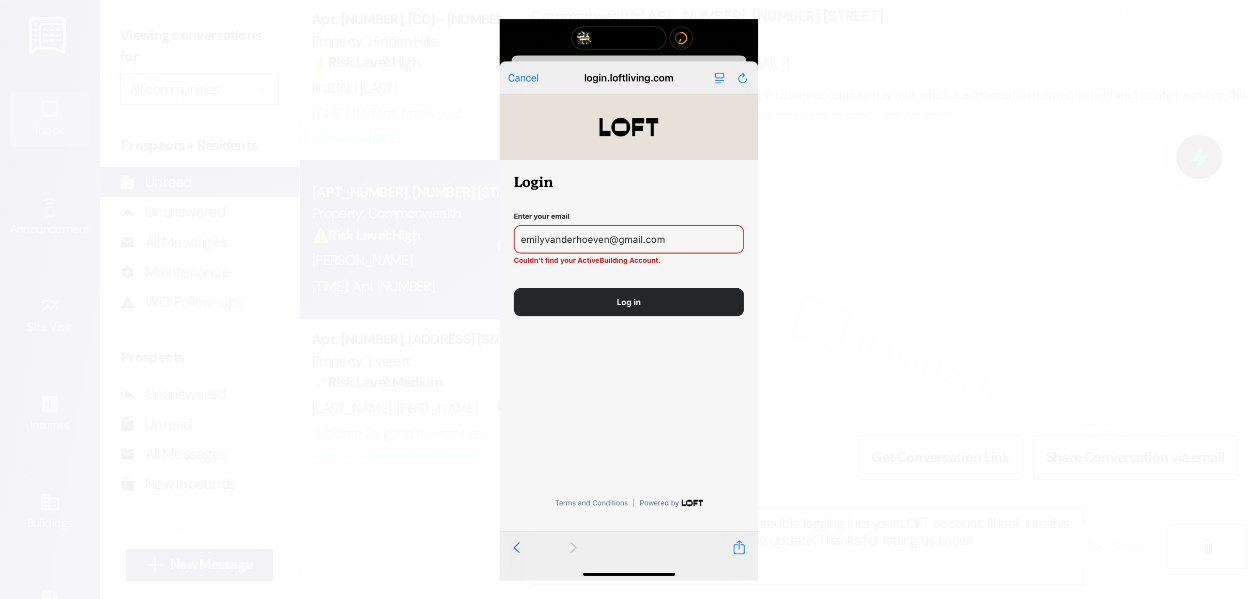 click at bounding box center (628, 299) 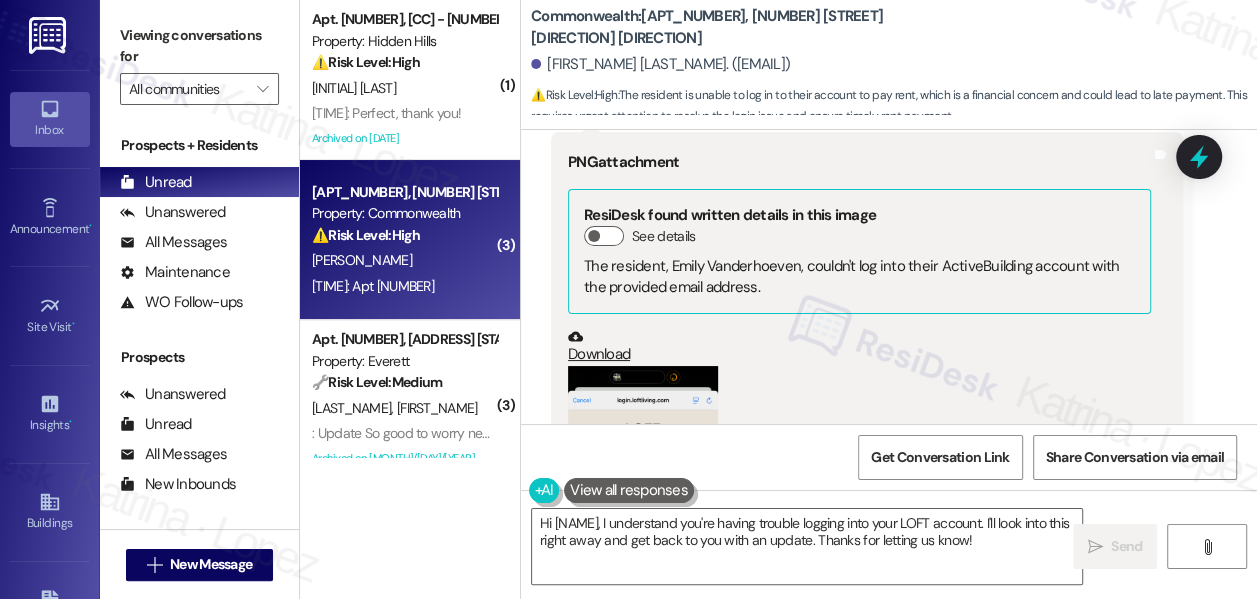 scroll, scrollTop: 13877, scrollLeft: 0, axis: vertical 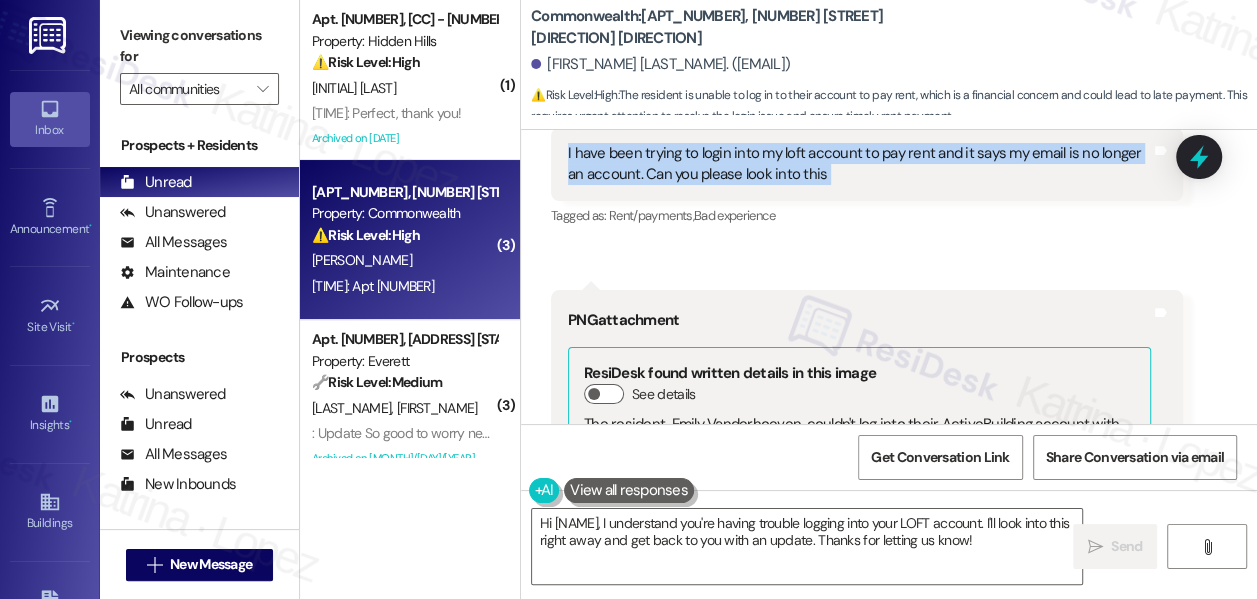 click on "I have been trying to login into my loft account to pay rent and it says my email is no longer an account. Can you please look into this  Tags and notes" at bounding box center [867, 164] 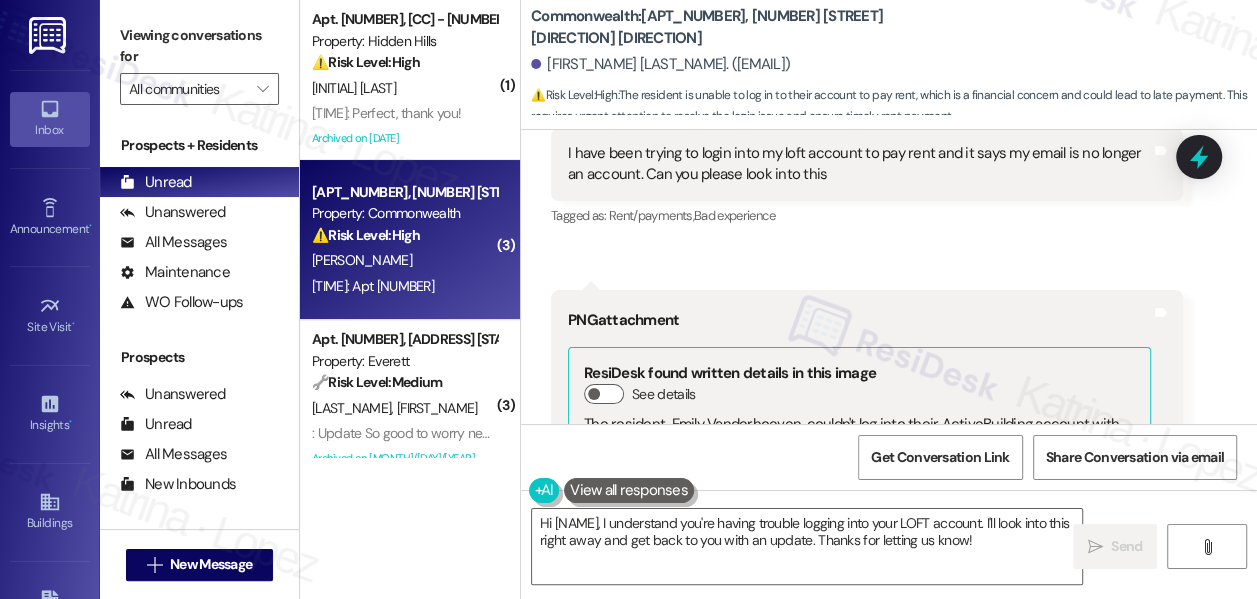 click on "I have been trying to login into my loft account to pay rent and it says my email is no longer an account. Can you please look into this" at bounding box center [859, 164] 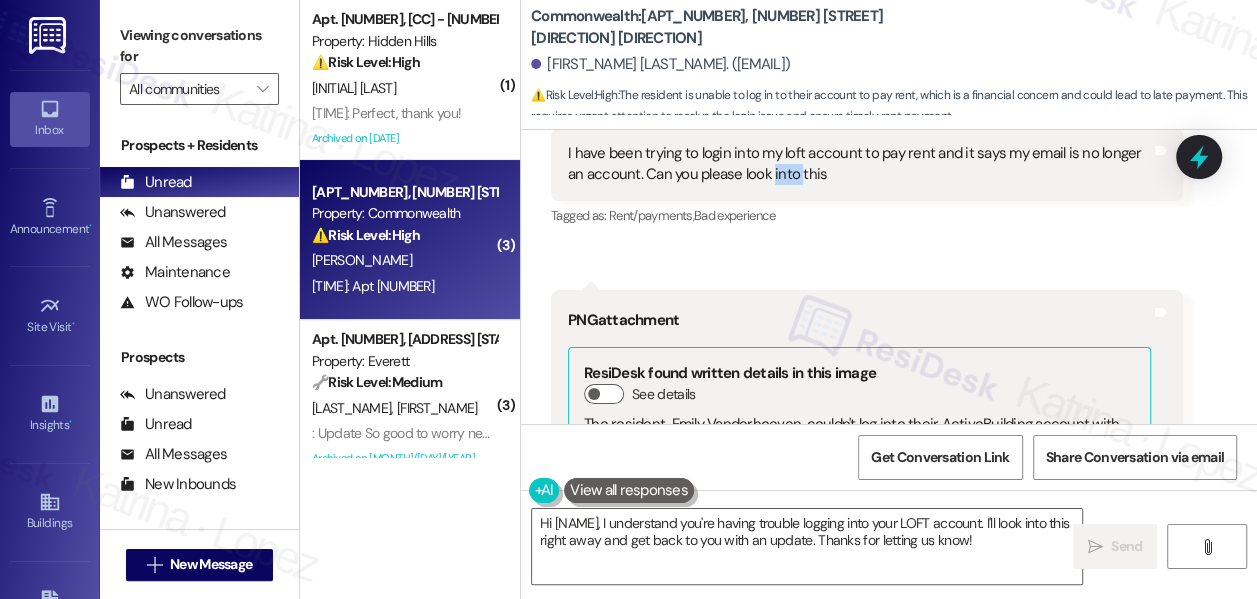 click on "I have been trying to login into my loft account to pay rent and it says my email is no longer an account. Can you please look into this" at bounding box center (859, 164) 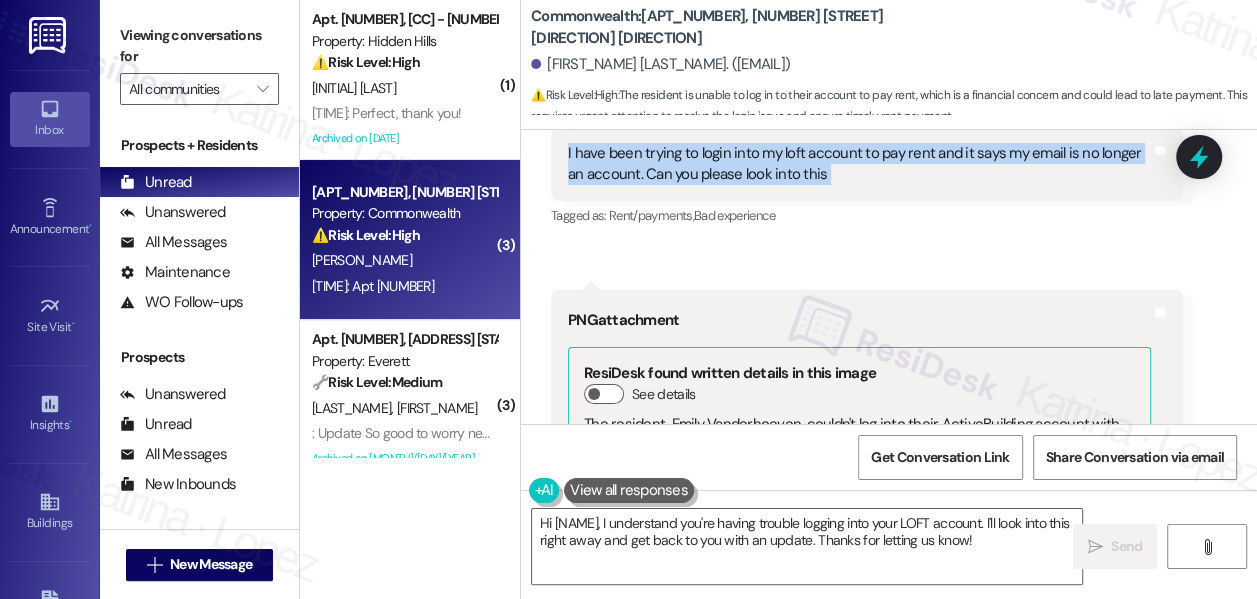 click on "I have been trying to login into my loft account to pay rent and it says my email is no longer an account. Can you please look into this" at bounding box center [859, 164] 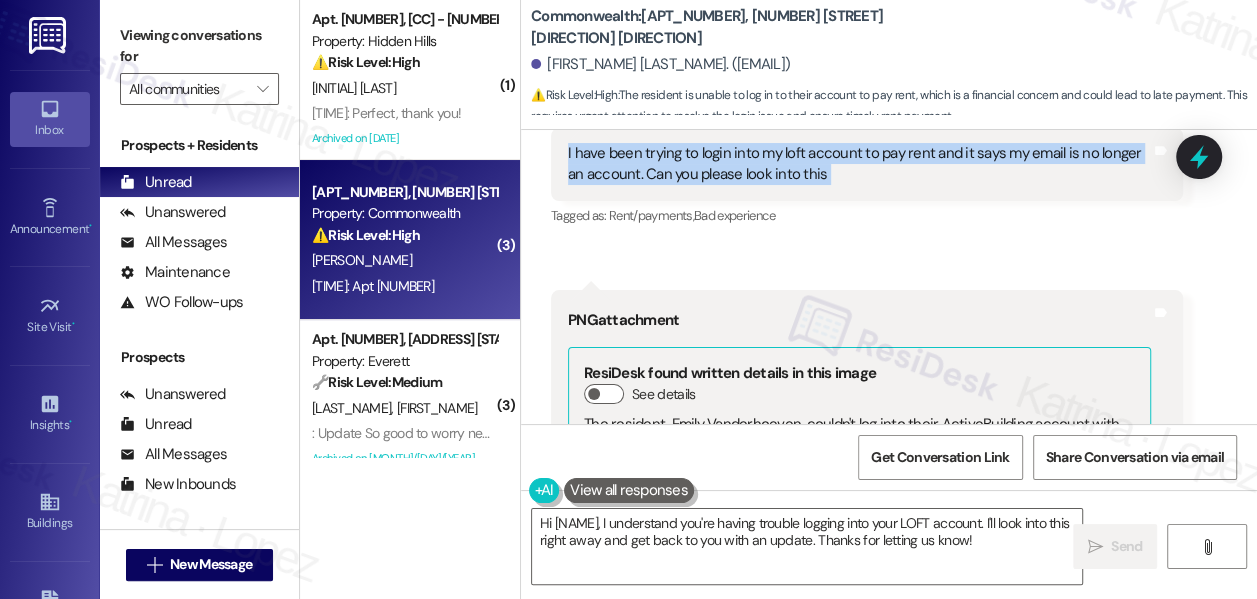 copy on "I have been trying to login into my loft account to pay rent and it says my email is no longer an account. Can you please look into this  Tags and notes" 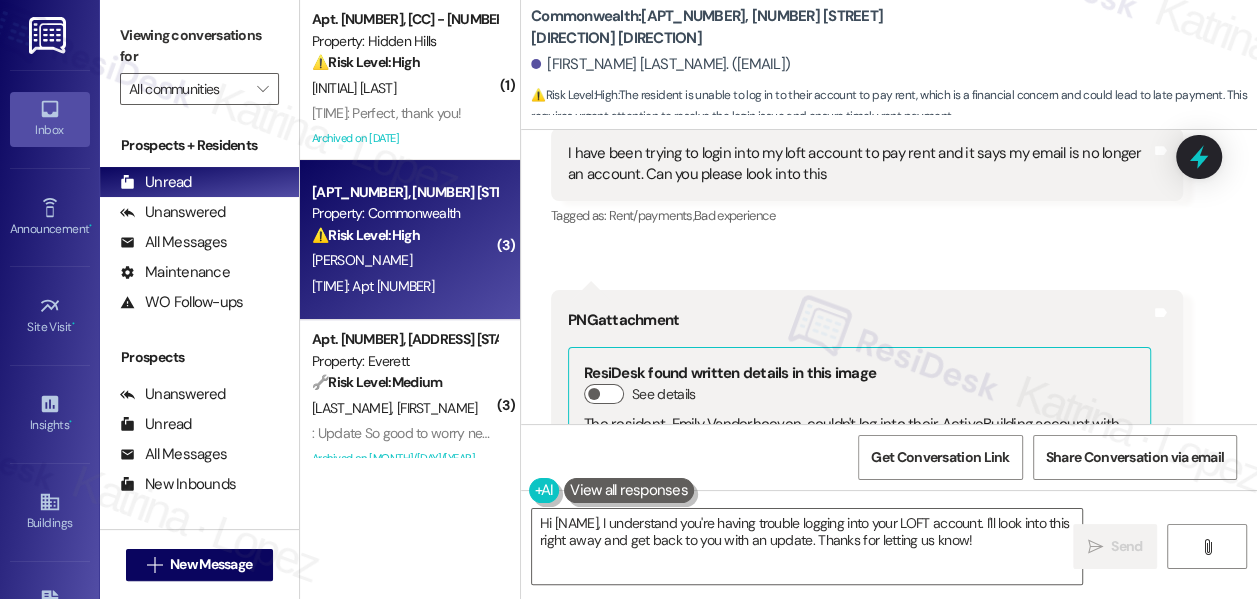 click on "Viewing conversations for" at bounding box center (199, 46) 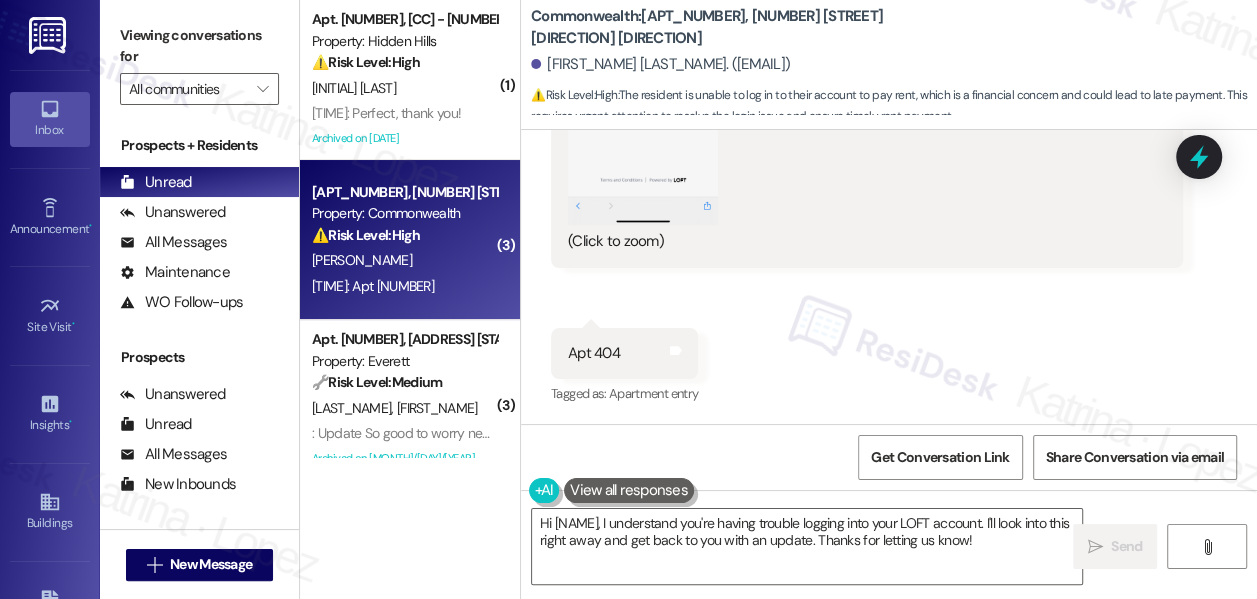scroll, scrollTop: 14696, scrollLeft: 0, axis: vertical 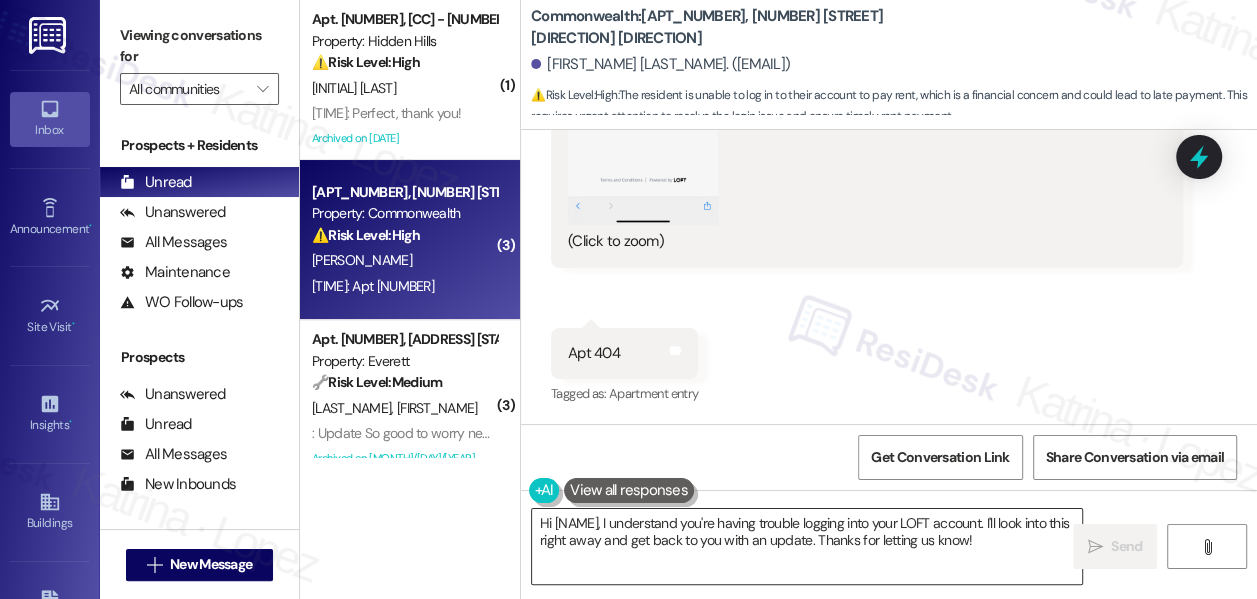 click on "Hi [NAME], I understand you're having trouble logging into your LOFT account. I'll look into this right away and get back to you with an update. Thanks for letting us know!" at bounding box center [807, 546] 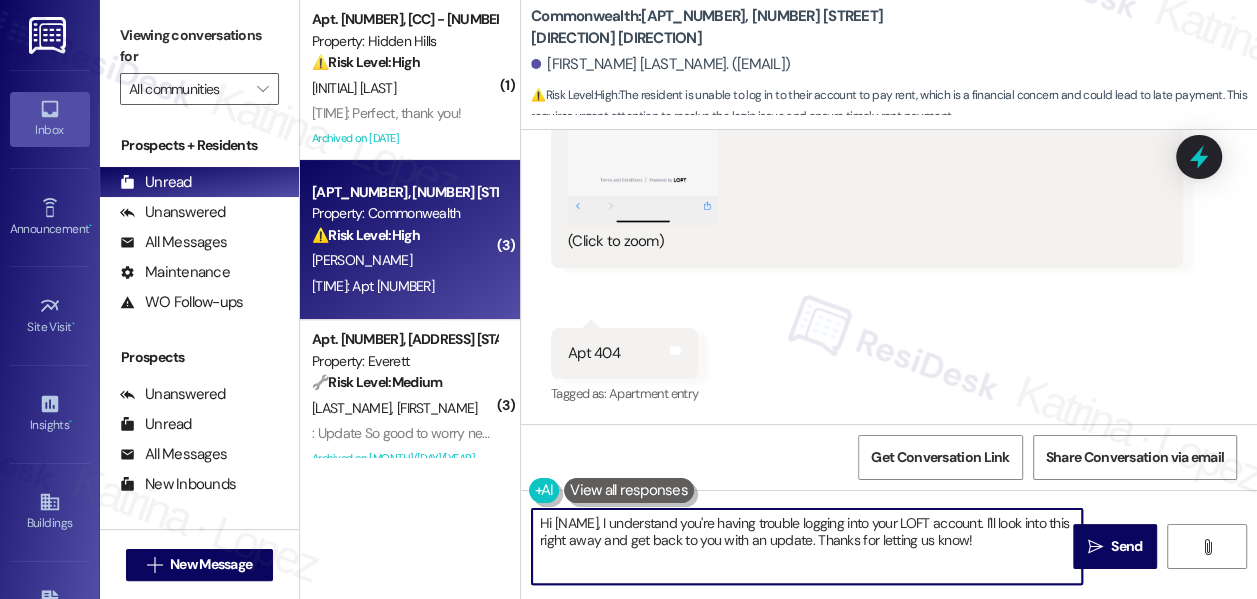 click on "Hi [NAME], I understand you're having trouble logging into your LOFT account. I'll look into this right away and get back to you with an update. Thanks for letting us know!" at bounding box center (807, 546) 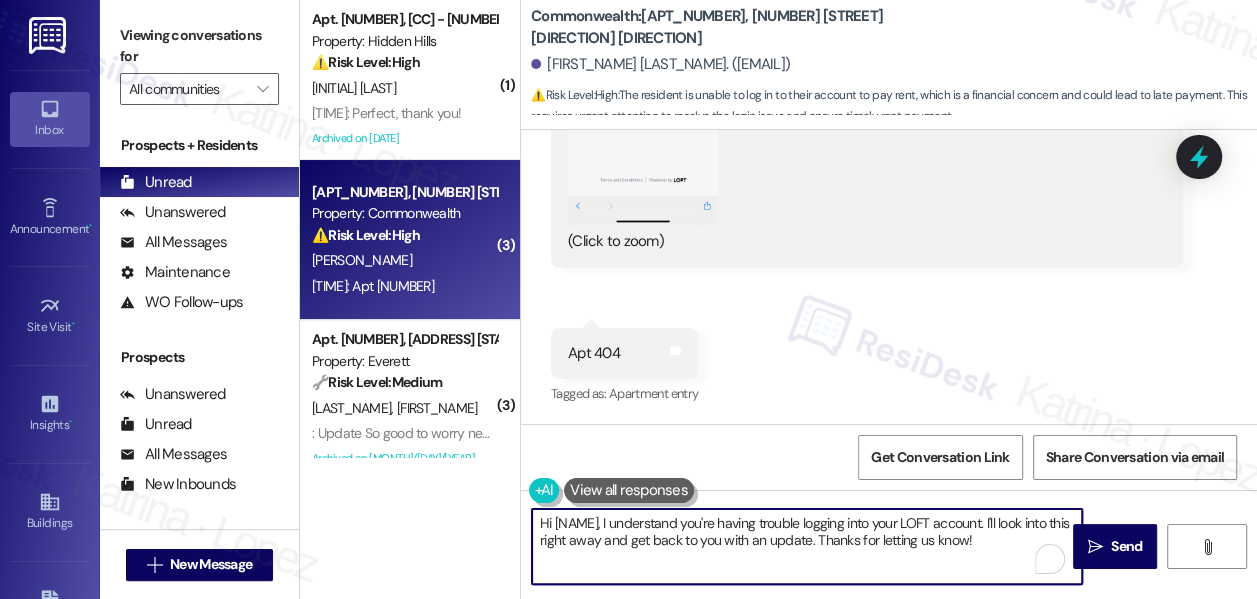 click on "Hi [NAME], I understand you're having trouble logging into your LOFT account. I'll look into this right away and get back to you with an update. Thanks for letting us know!" at bounding box center [807, 546] 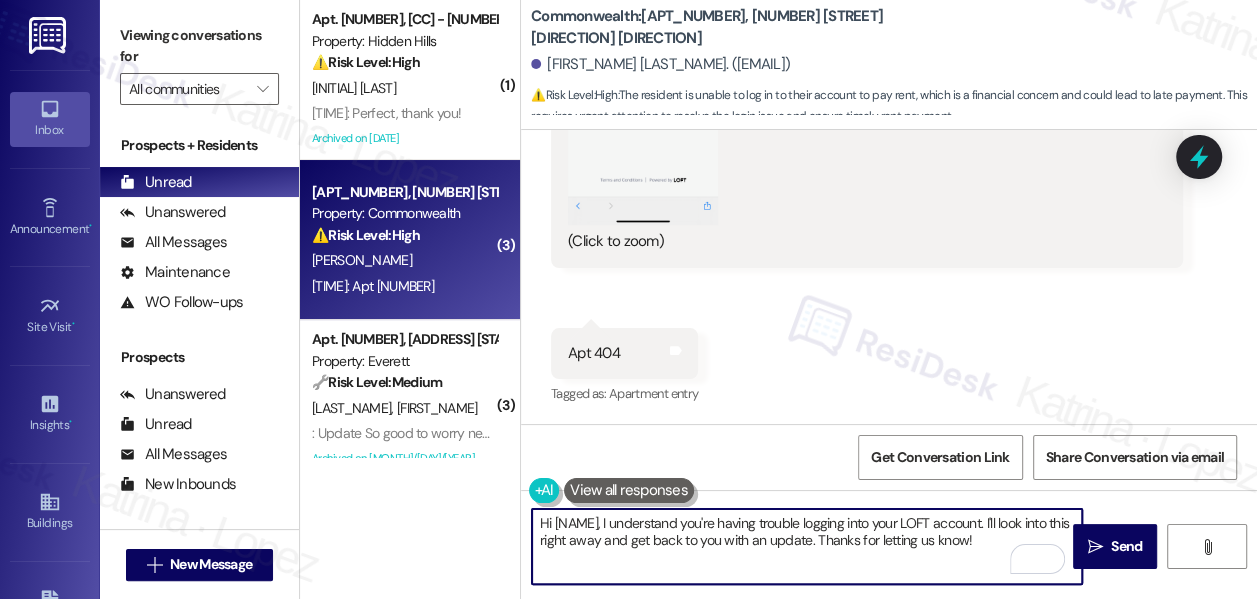 click on "Hi [NAME], I understand you're having trouble logging into your LOFT account. I'll look into this right away and get back to you with an update. Thanks for letting us know!" at bounding box center [807, 546] 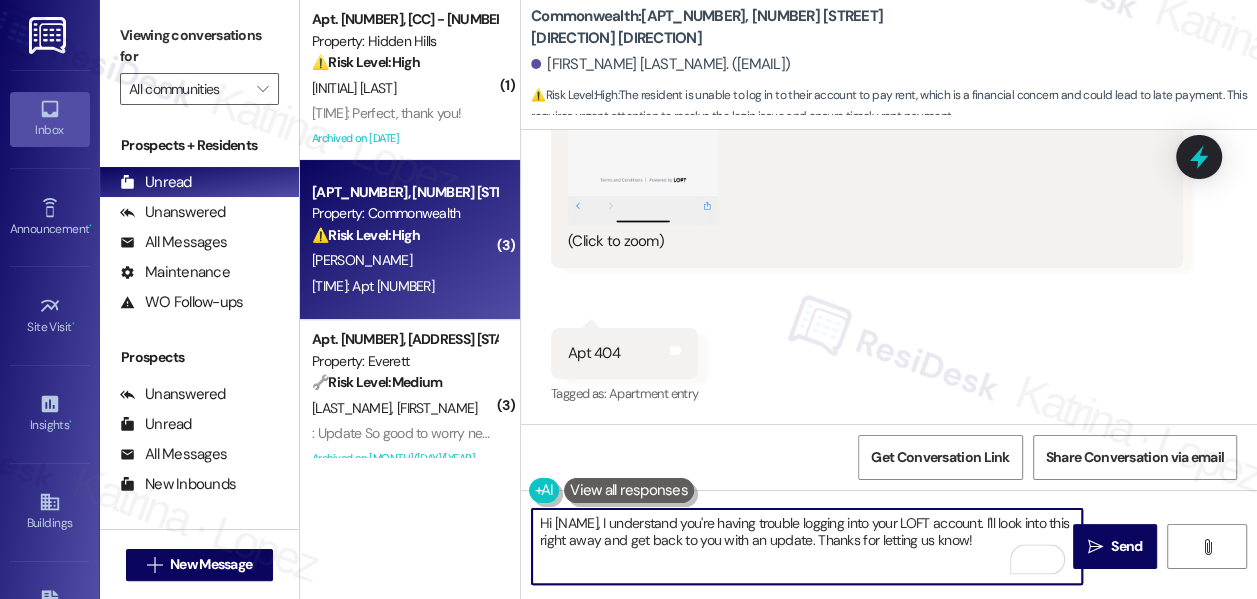 click on "Hi [NAME], I understand you're having trouble logging into your LOFT account. I'll look into this right away and get back to you with an update. Thanks for letting us know!" at bounding box center (807, 546) 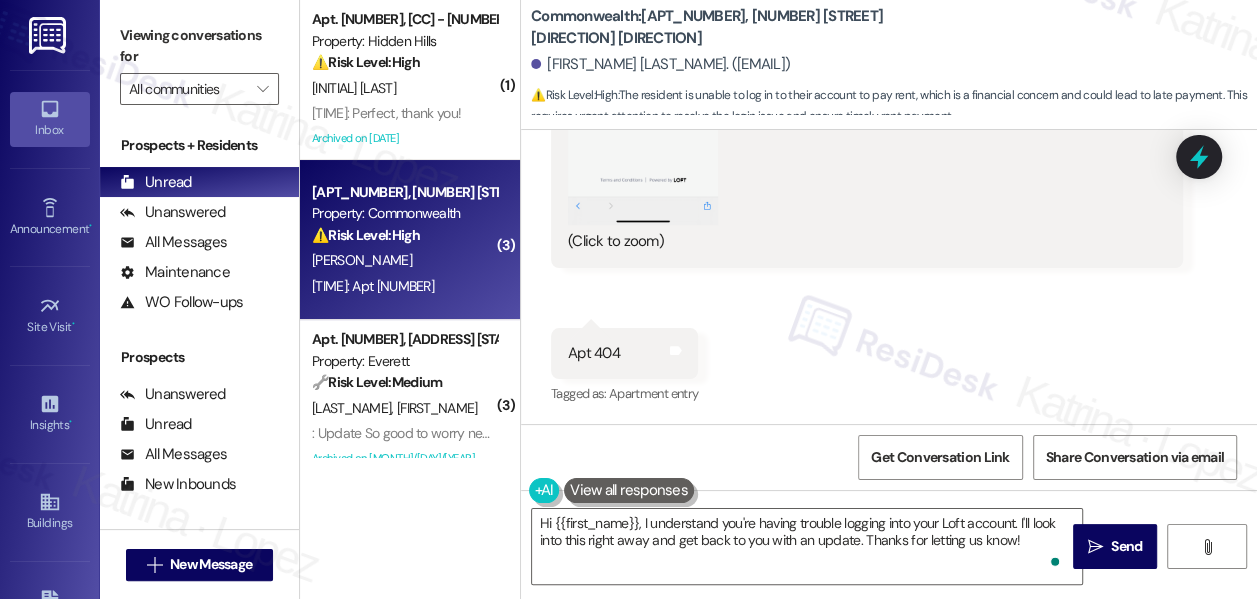 click on "Viewing conversations for" at bounding box center (199, 46) 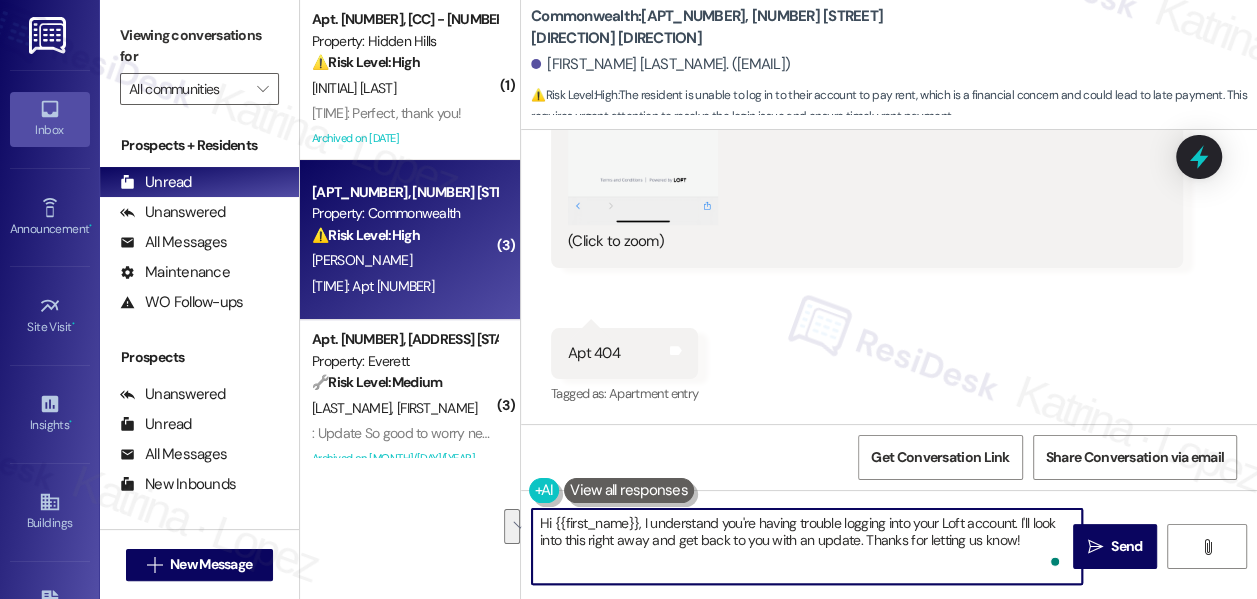 drag, startPoint x: 1034, startPoint y: 540, endPoint x: 1019, endPoint y: 516, distance: 28.301943 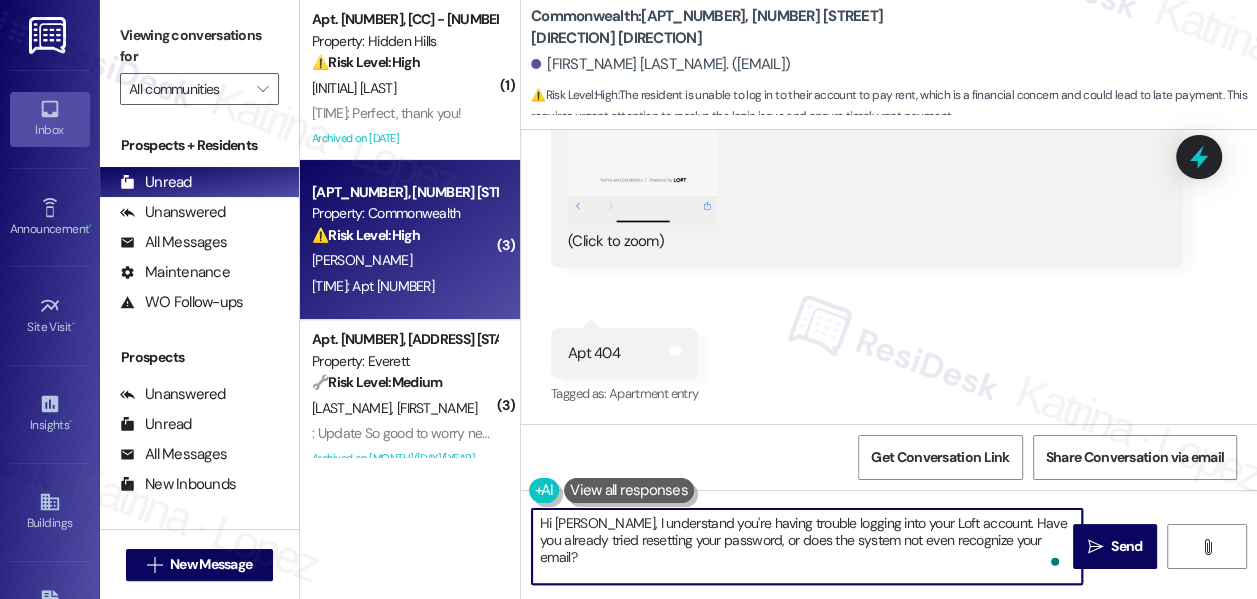 click on "Hi [PERSON_NAME], I understand you're having trouble logging into your Loft account. Have you already tried resetting your password, or does the system not even recognize your email?" at bounding box center (807, 546) 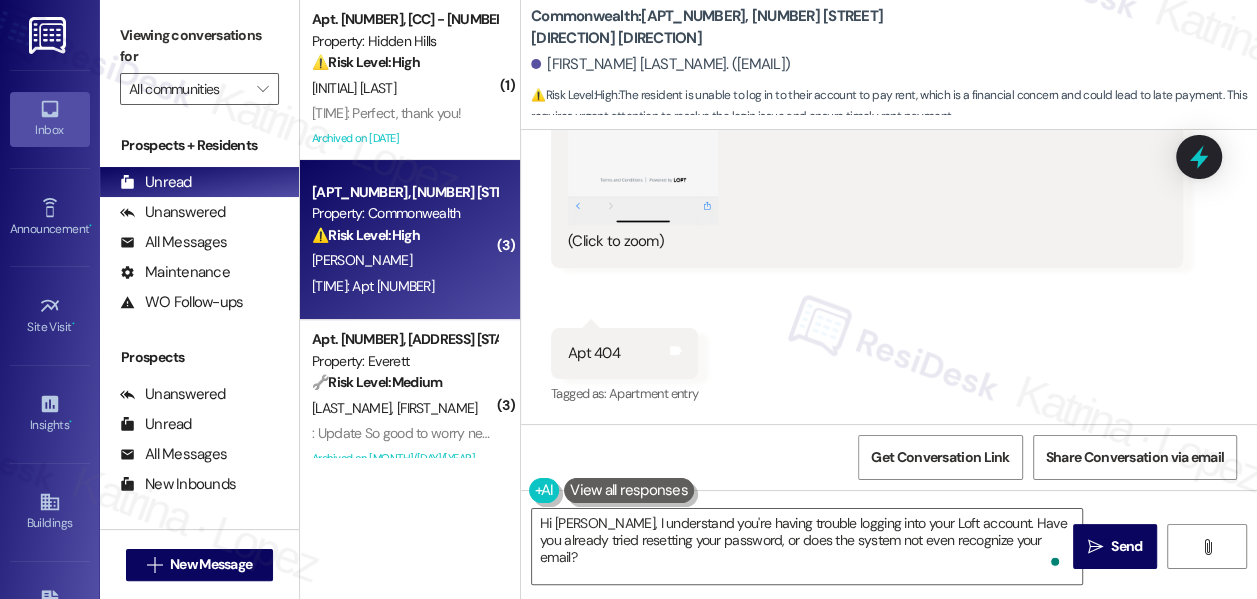 click on "Viewing conversations for" at bounding box center (199, 46) 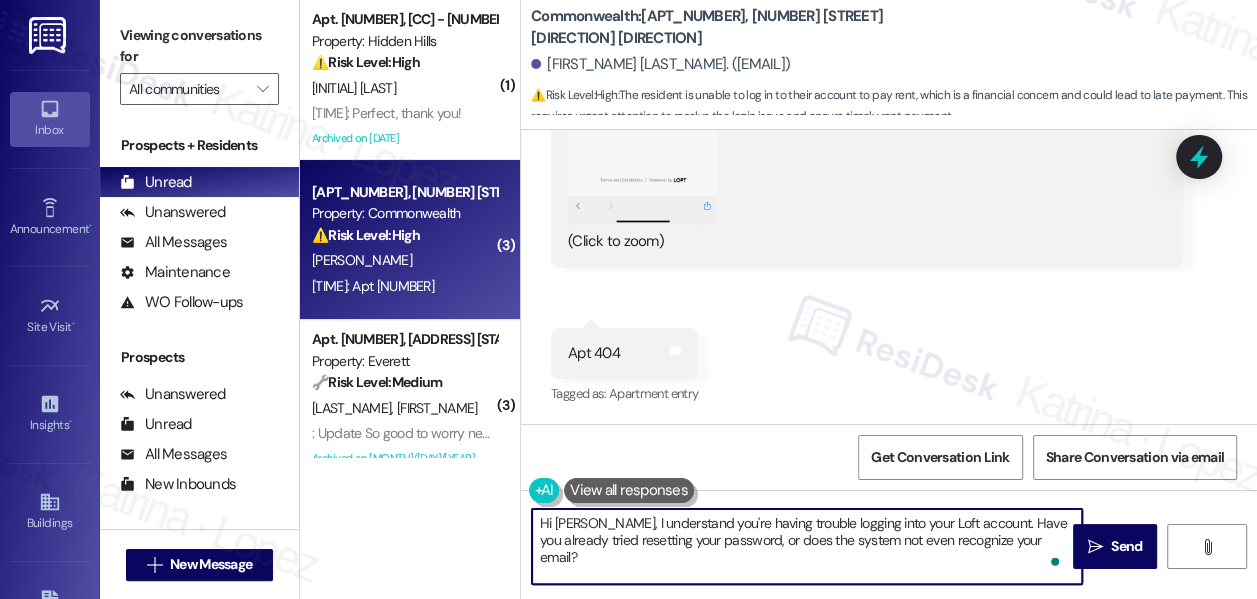 click on "Hi [PERSON_NAME], I understand you're having trouble logging into your Loft account. Have you already tried resetting your password, or does the system not even recognize your email?" at bounding box center [807, 546] 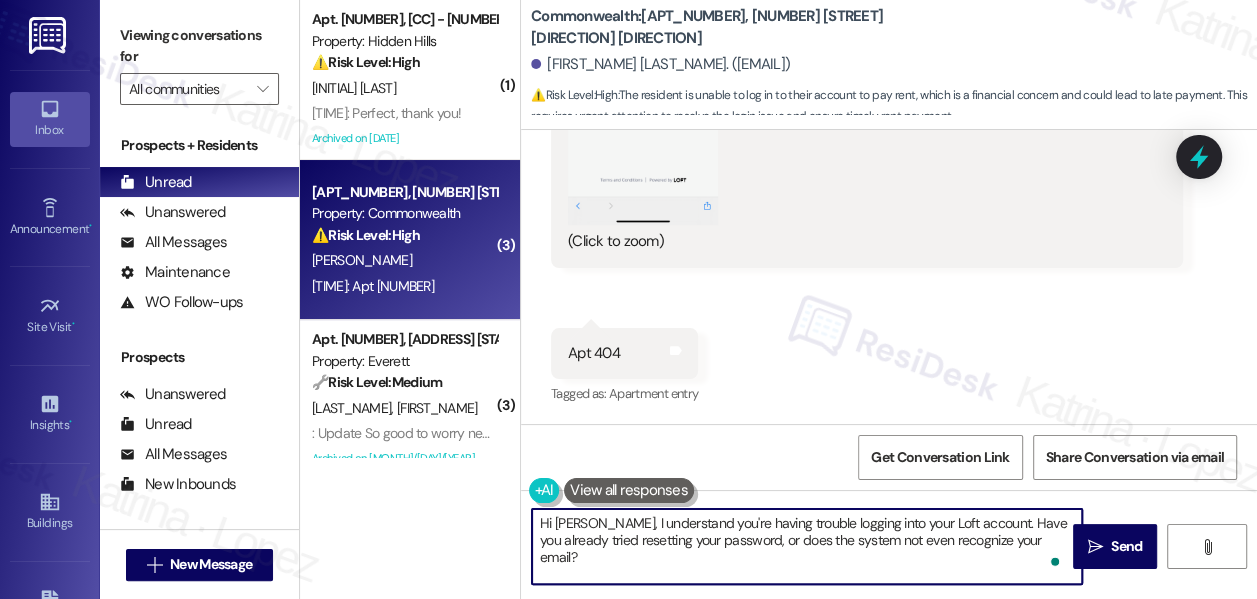 click on "Hi [PERSON_NAME], I understand you're having trouble logging into your Loft account. Have you already tried resetting your password, or does the system not even recognize your email?" at bounding box center (807, 546) 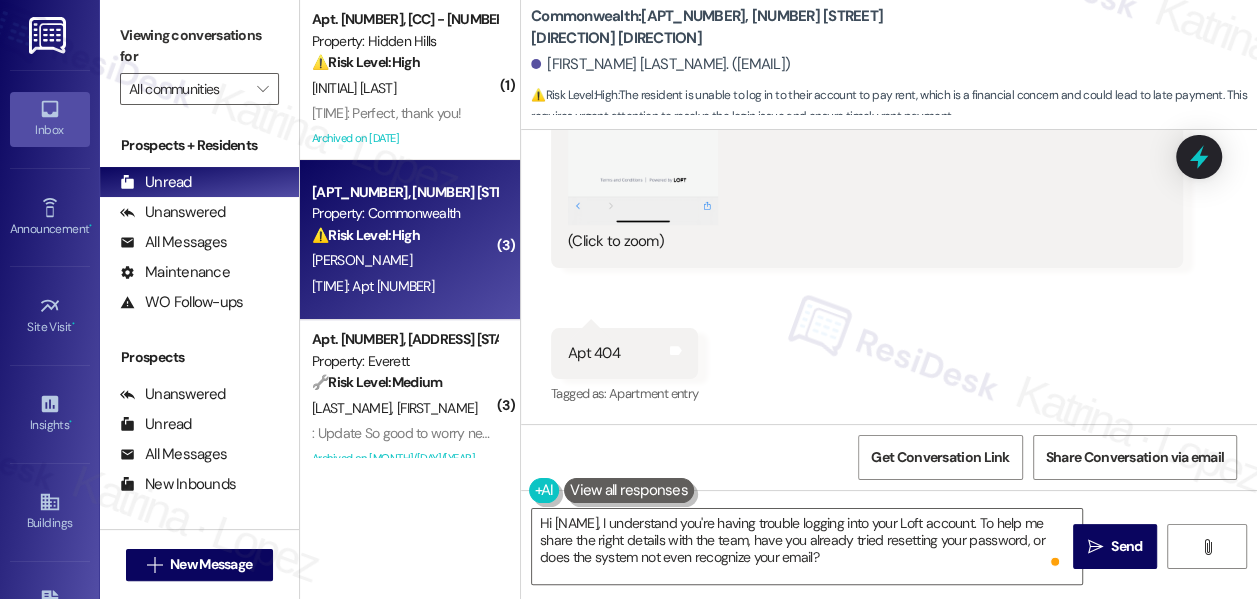 click on "Viewing conversations for All communities " at bounding box center (199, 62) 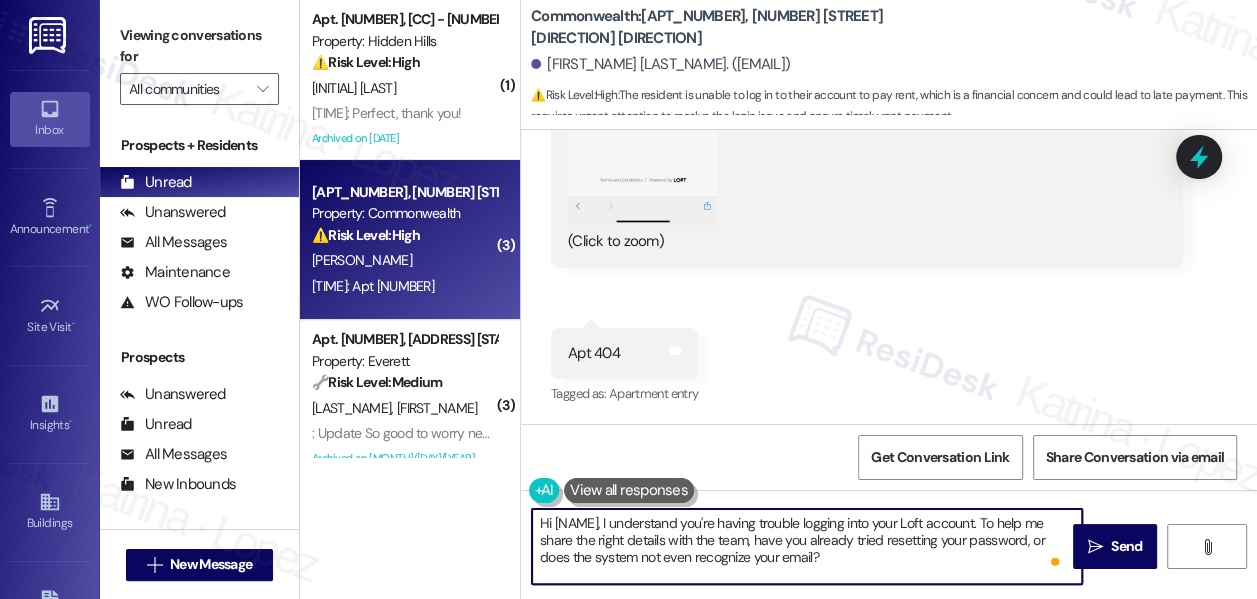 click on "Hi [NAME], I understand you're having trouble logging into your Loft account. To help me share the right details with the team, have you already tried resetting your password, or does the system not even recognize your email?" at bounding box center (807, 546) 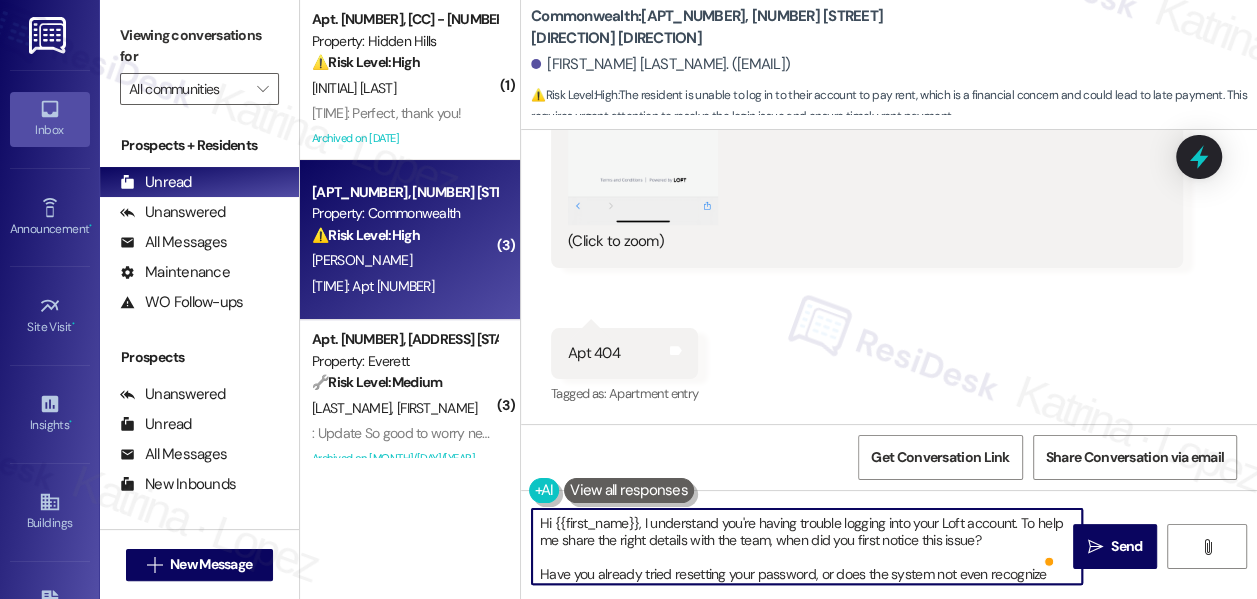 click on "Hi {{first_name}}, I understand you're having trouble logging into your Loft account. To help me share the right details with the team, when did you first notice this issue?
Have you already tried resetting your password, or does the system not even recognize your email?" at bounding box center [807, 546] 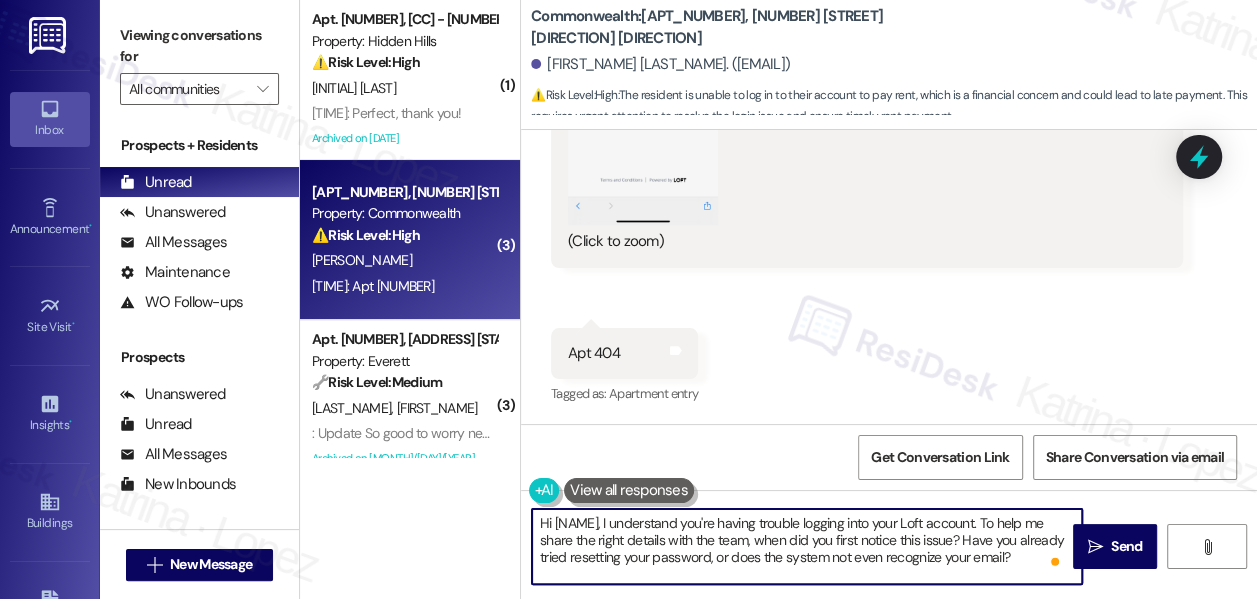 click on "Hi [NAME], I understand you're having trouble logging into your Loft account. To help me share the right details with the team, when did you first notice this issue? Have you already tried resetting your password, or does the system not even recognize your email?" at bounding box center [807, 546] 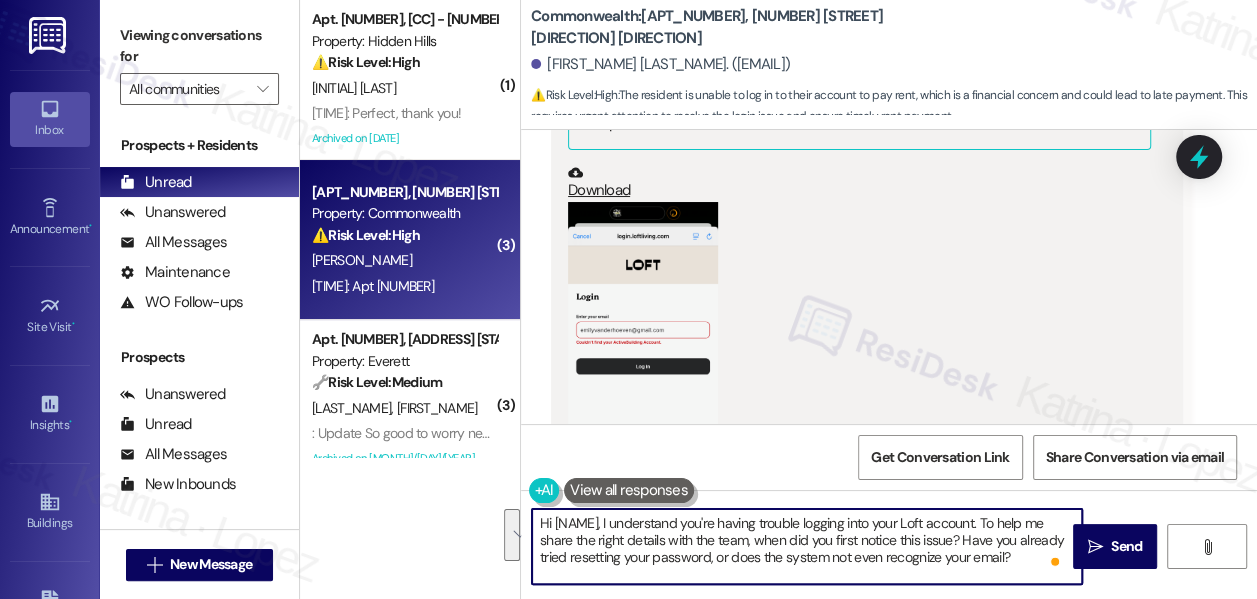 scroll, scrollTop: 14332, scrollLeft: 0, axis: vertical 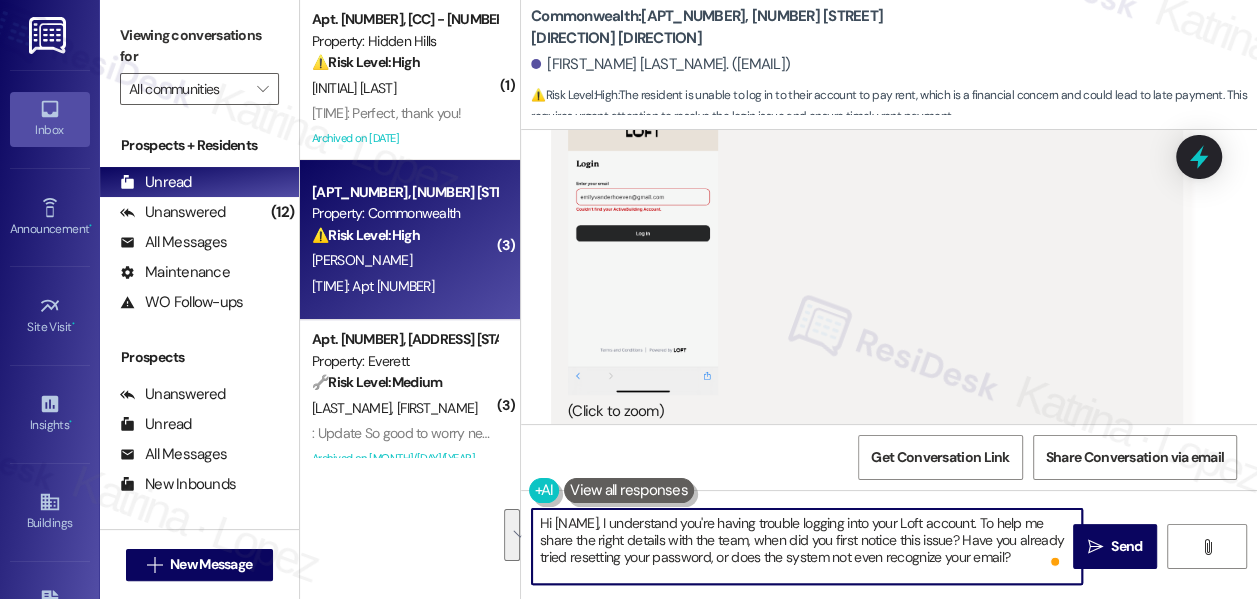 click on "Hi [NAME], I understand you're having trouble logging into your Loft account. To help me share the right details with the team, when did you first notice this issue? Have you already tried resetting your password, or does the system not even recognize your email?" at bounding box center [807, 546] 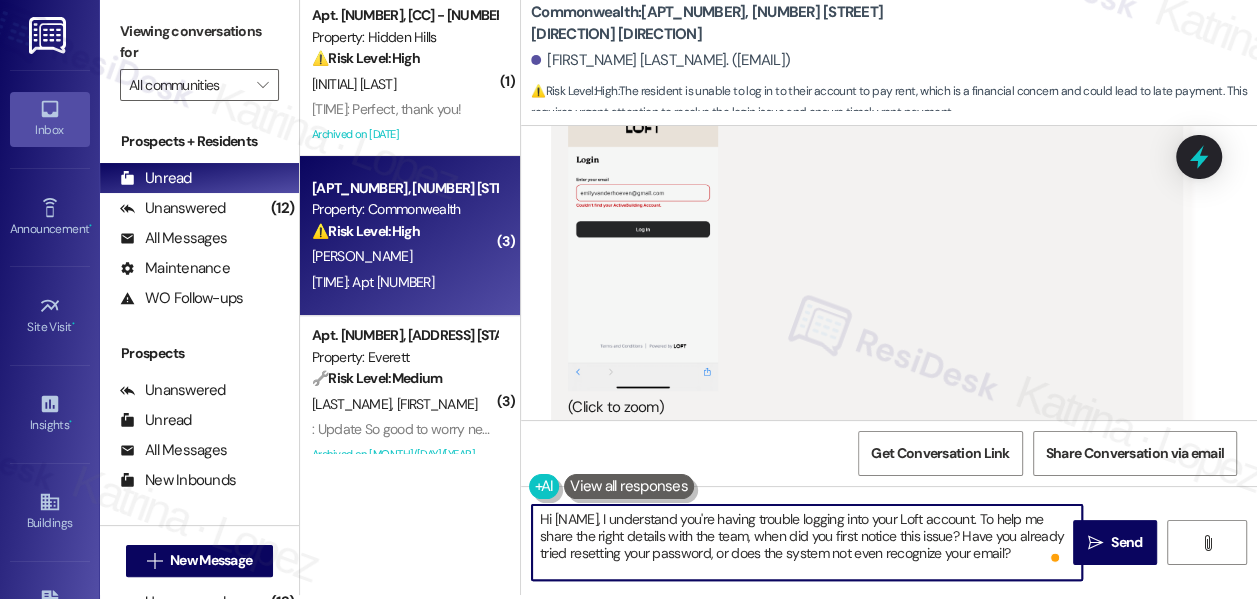 scroll, scrollTop: 5, scrollLeft: 0, axis: vertical 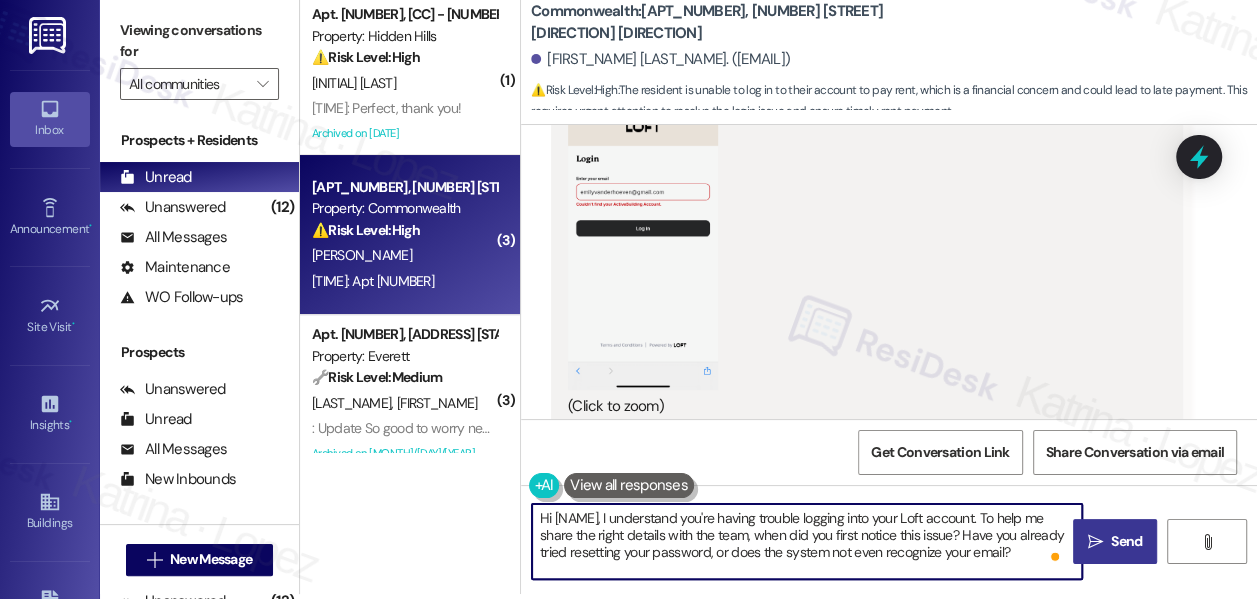 type on "Hi [NAME], I understand you're having trouble logging into your Loft account. To help me share the right details with the team, when did you first notice this issue? Have you already tried resetting your password, or does the system not even recognize your email?" 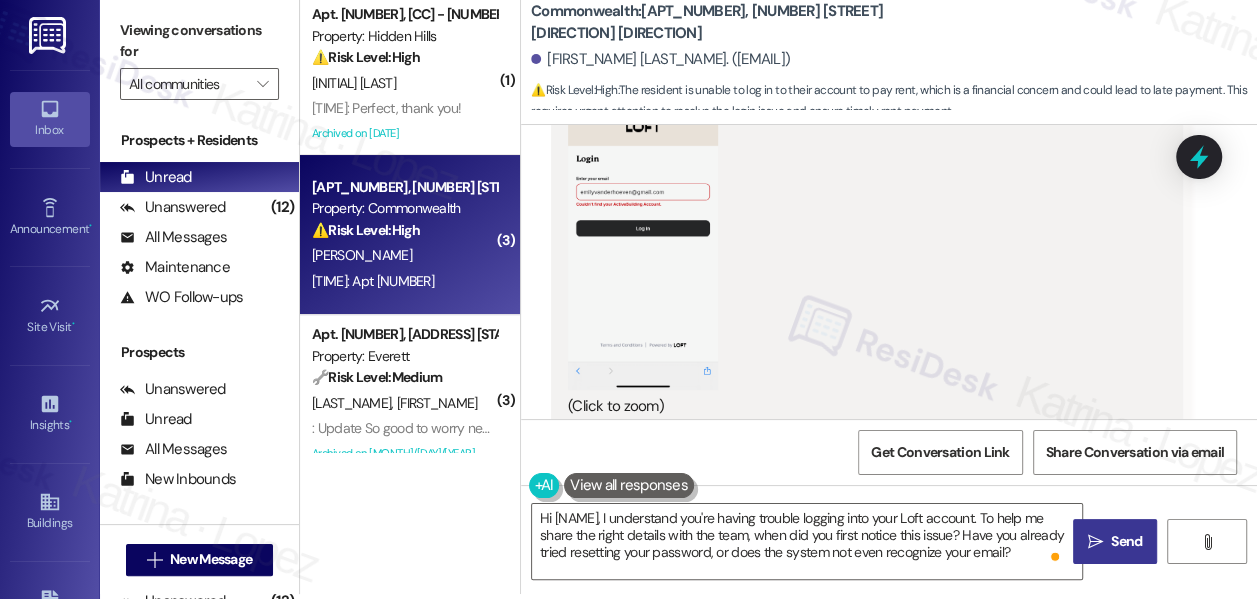 click on "Send" at bounding box center [1126, 541] 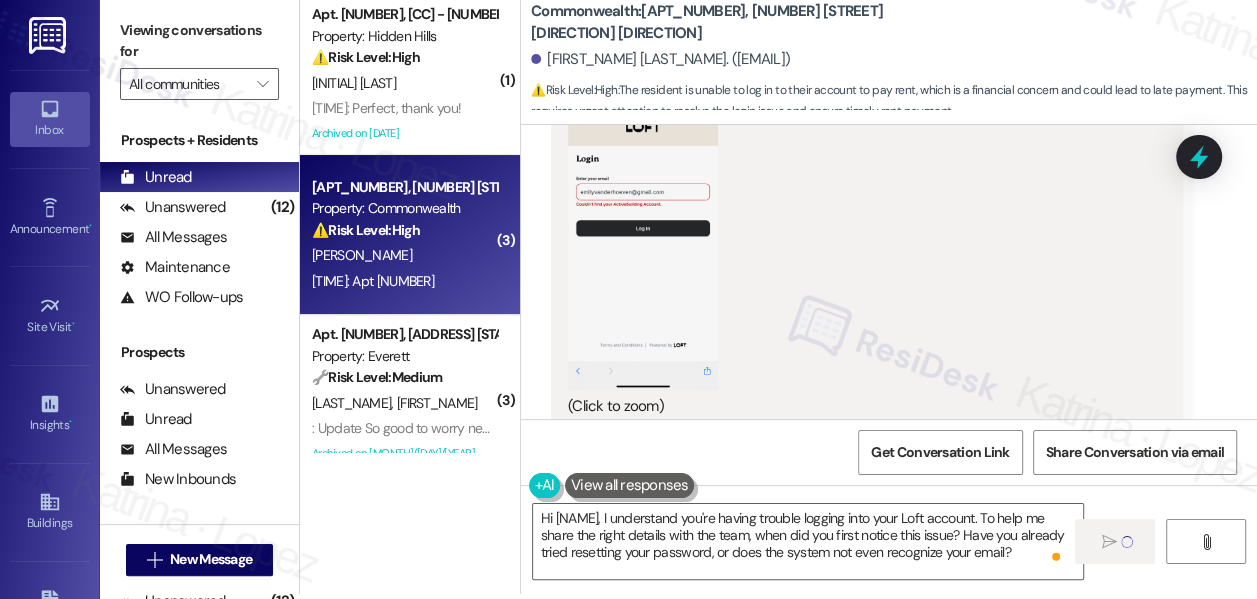 type 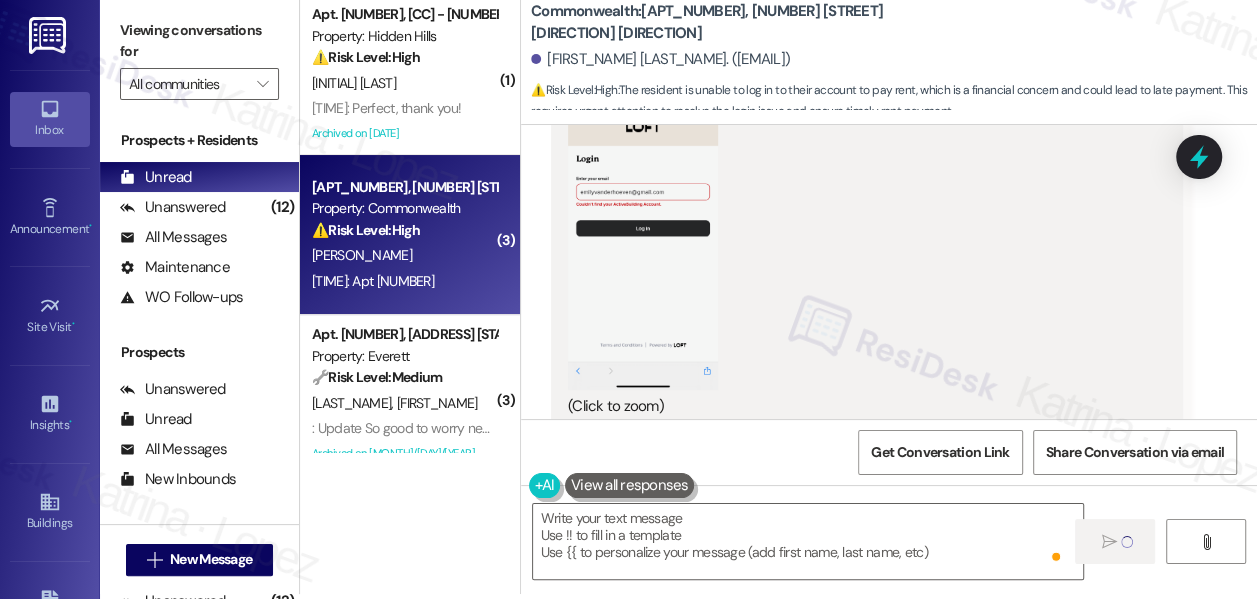 scroll, scrollTop: 14429, scrollLeft: 0, axis: vertical 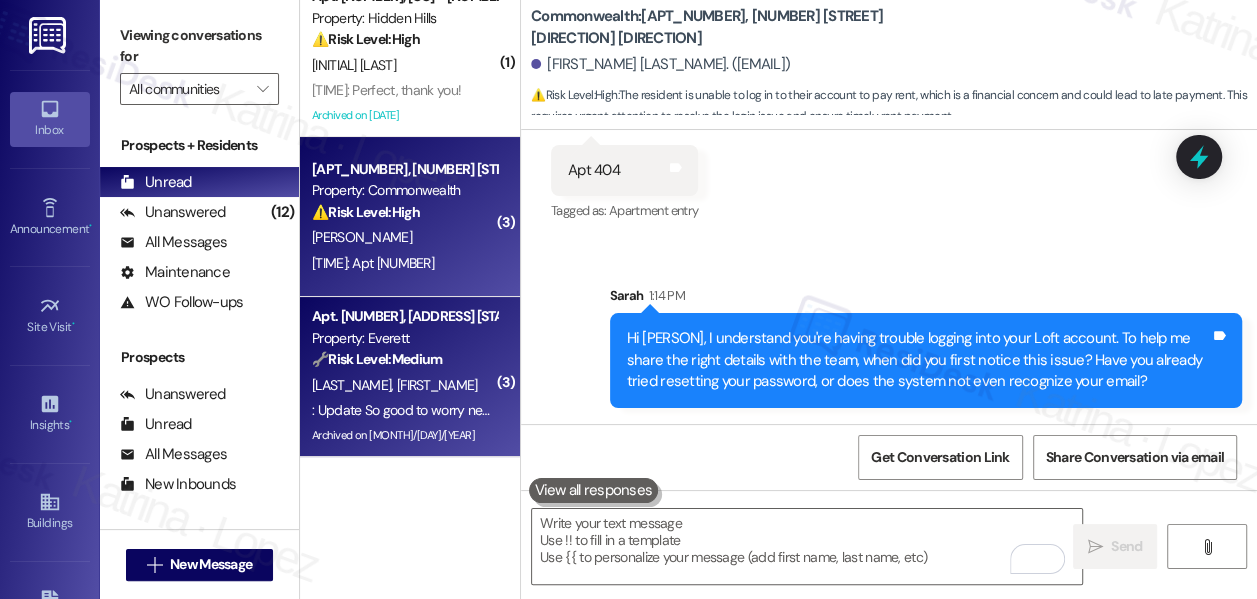 click on "Property: Everett" at bounding box center (404, 338) 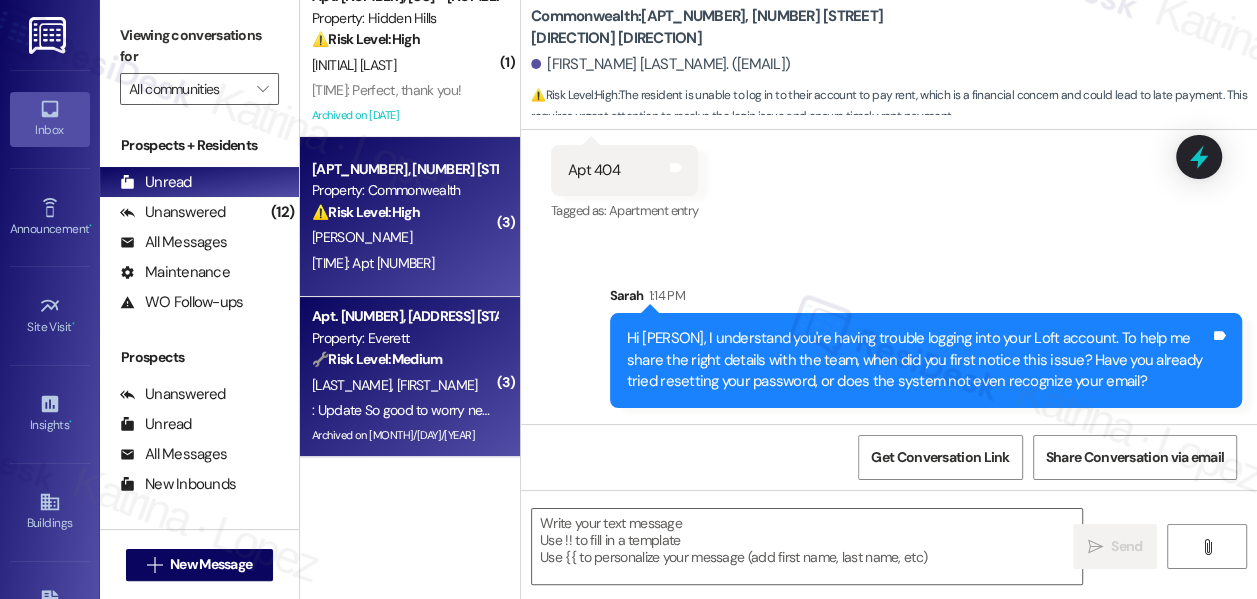 type on "Fetching suggested responses. Please feel free to read through the conversation in the meantime." 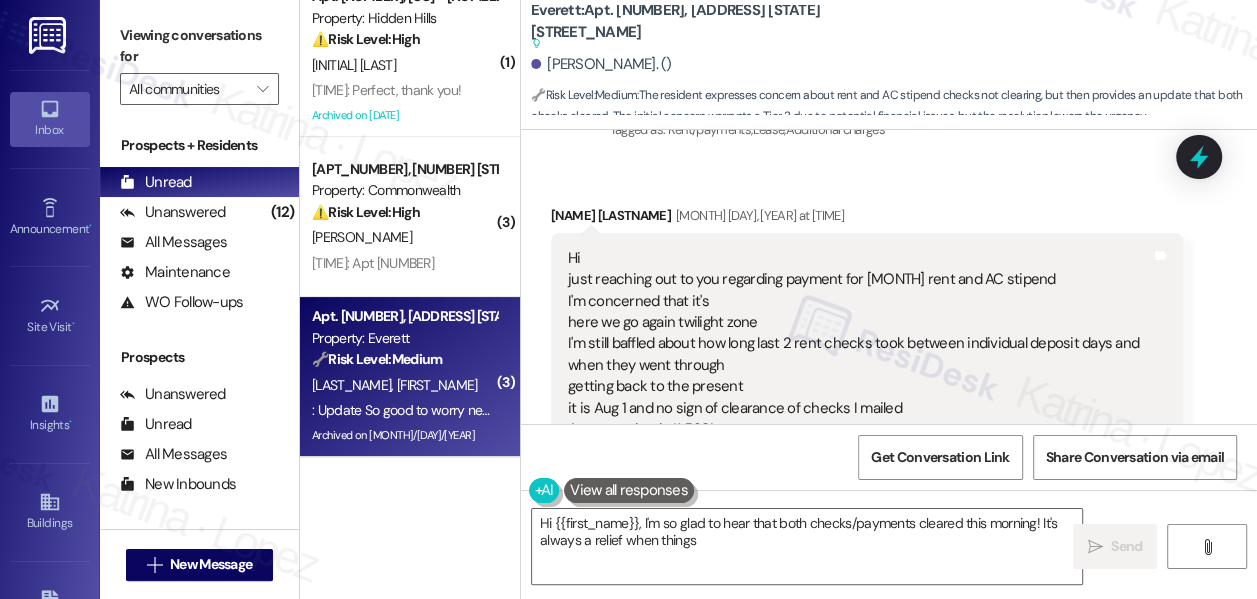 scroll, scrollTop: 105402, scrollLeft: 0, axis: vertical 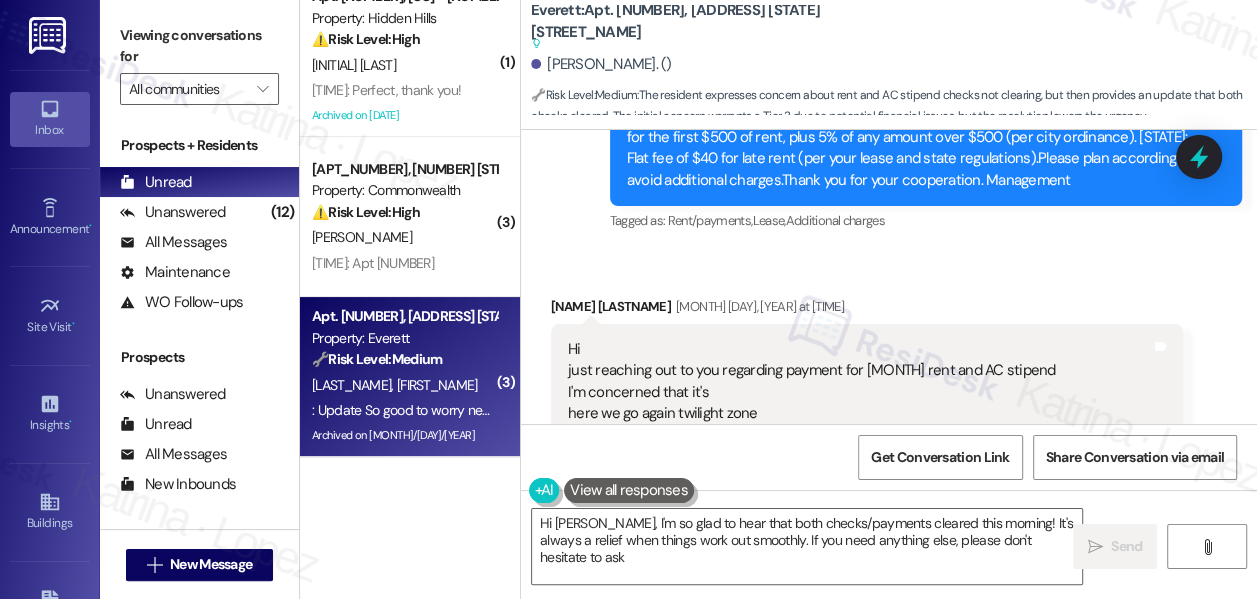 type on "Hi {{first_name}}, I'm so glad to hear that both checks/payments cleared this morning! It's always a relief when things work out smoothly. If you need anything else, please don't hesitate to ask!" 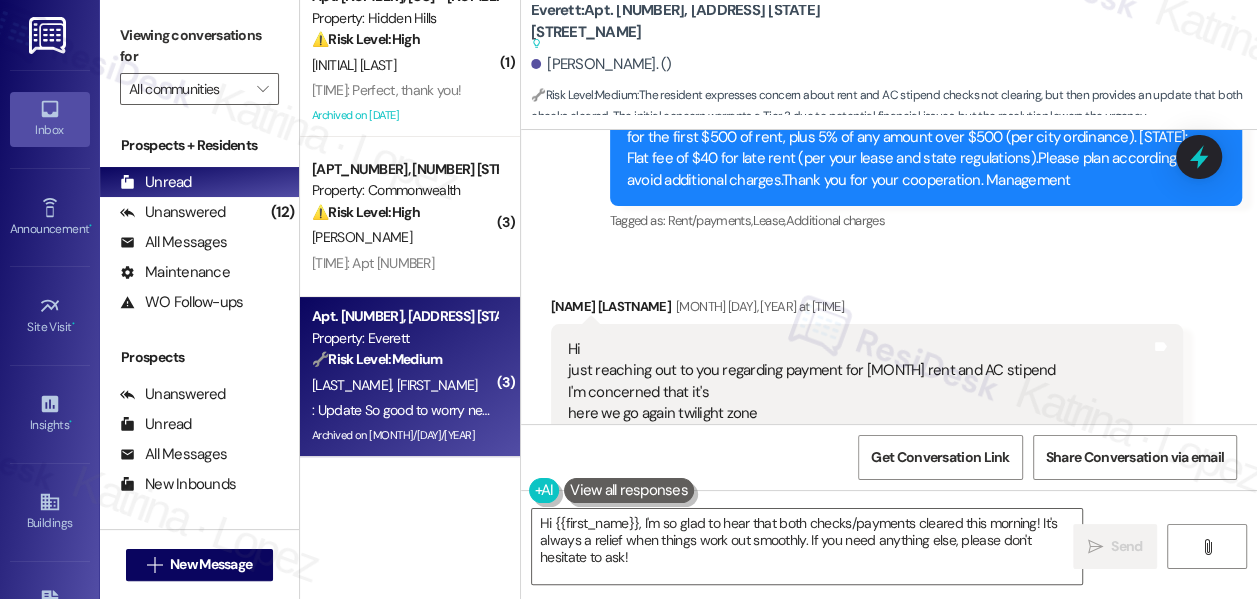 click on "Hi
just reaching out to you regarding payment for Aug rent and AC stipend
I'm concerned that it's
here we go again twilight zone
I'm still baffled about how long last 2 rent checks took between individual deposit days and when they went through
getting back to the present
it is Aug 1 and no sign of clearance of checks I mailed
Aug rent check # [NUMBER]
dated  7-09 mailed 7-11 week
AC stipend check # [NUMBER]
dated  7-19 mailed 7-21
want you aware I sent my rent and stipend $
but I admit I'm getting nervous and reliving the same stress as before" at bounding box center (859, 489) 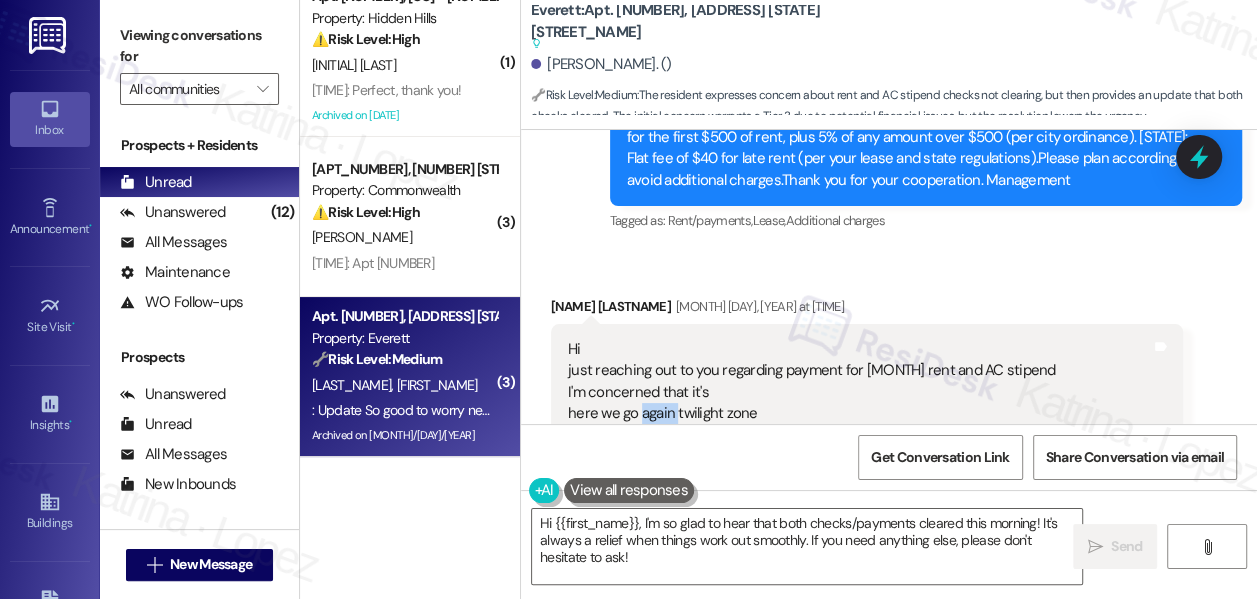 click on "Hi
just reaching out to you regarding payment for Aug rent and AC stipend
I'm concerned that it's
here we go again twilight zone
I'm still baffled about how long last 2 rent checks took between individual deposit days and when they went through
getting back to the present
it is Aug 1 and no sign of clearance of checks I mailed
Aug rent check # [NUMBER]
dated  7-09 mailed 7-11 week
AC stipend check # [NUMBER]
dated  7-19 mailed 7-21
want you aware I sent my rent and stipend $
but I admit I'm getting nervous and reliving the same stress as before" at bounding box center (859, 489) 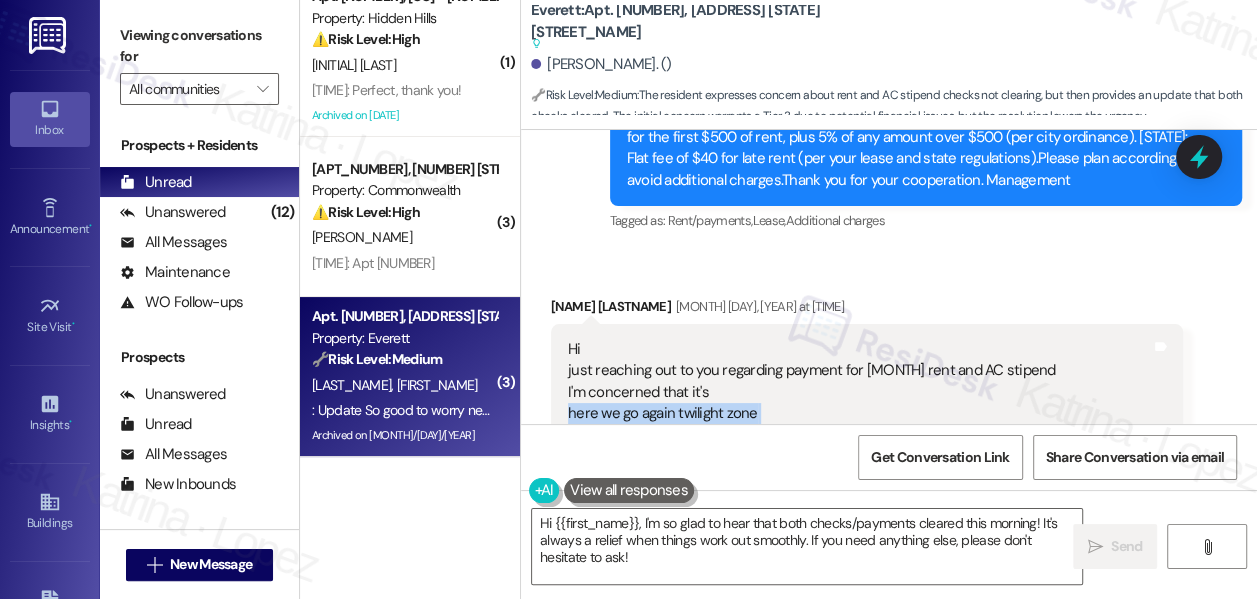 click on "Hi
just reaching out to you regarding payment for Aug rent and AC stipend
I'm concerned that it's
here we go again twilight zone
I'm still baffled about how long last 2 rent checks took between individual deposit days and when they went through
getting back to the present
it is Aug 1 and no sign of clearance of checks I mailed
Aug rent check # [NUMBER]
dated  7-09 mailed 7-11 week
AC stipend check # [NUMBER]
dated  7-19 mailed 7-21
want you aware I sent my rent and stipend $
but I admit I'm getting nervous and reliving the same stress as before" at bounding box center (859, 489) 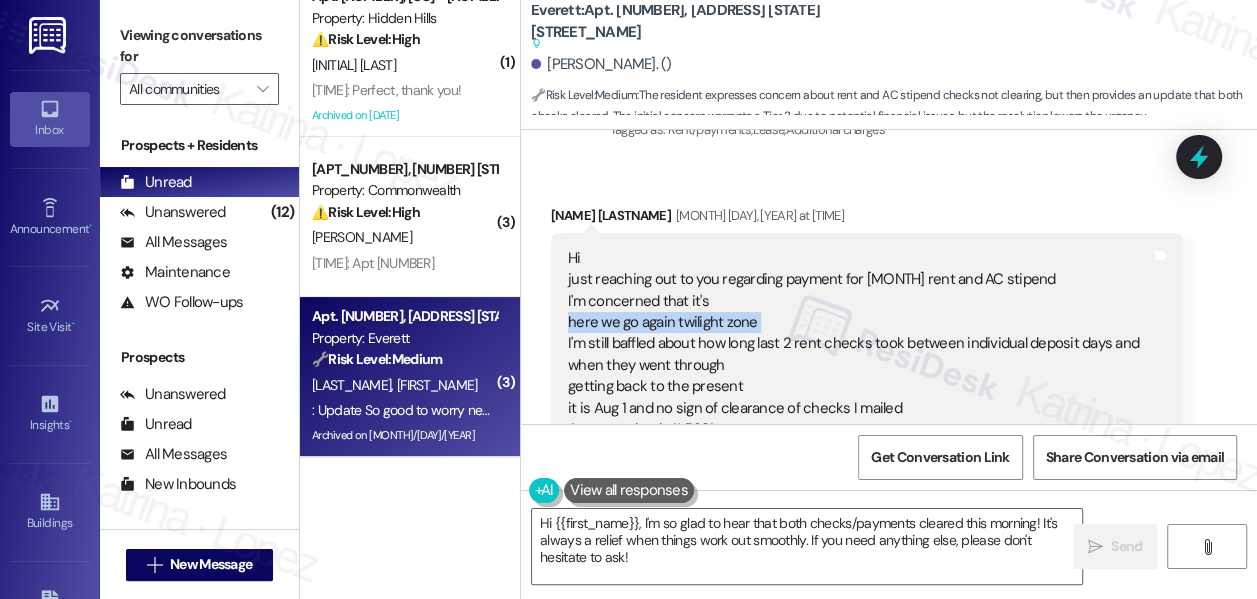 click on "Hi
just reaching out to you regarding payment for Aug rent and AC stipend
I'm concerned that it's
here we go again twilight zone
I'm still baffled about how long last 2 rent checks took between individual deposit days and when they went through
getting back to the present
it is Aug 1 and no sign of clearance of checks I mailed
Aug rent check # [NUMBER]
dated  7-09 mailed 7-11 week
AC stipend check # [NUMBER]
dated  7-19 mailed 7-21
want you aware I sent my rent and stipend $
but I admit I'm getting nervous and reliving the same stress as before" at bounding box center (859, 398) 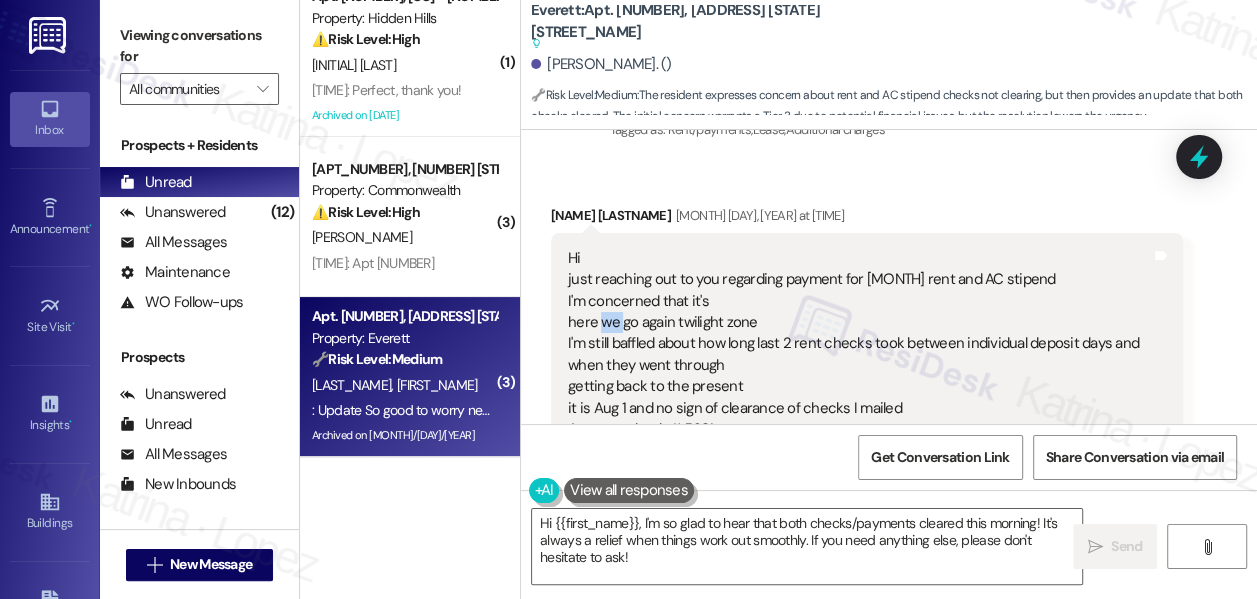 click on "Hi
just reaching out to you regarding payment for Aug rent and AC stipend
I'm concerned that it's
here we go again twilight zone
I'm still baffled about how long last 2 rent checks took between individual deposit days and when they went through
getting back to the present
it is Aug 1 and no sign of clearance of checks I mailed
Aug rent check # [NUMBER]
dated  7-09 mailed 7-11 week
AC stipend check # [NUMBER]
dated  7-19 mailed 7-21
want you aware I sent my rent and stipend $
but I admit I'm getting nervous and reliving the same stress as before" at bounding box center (859, 398) 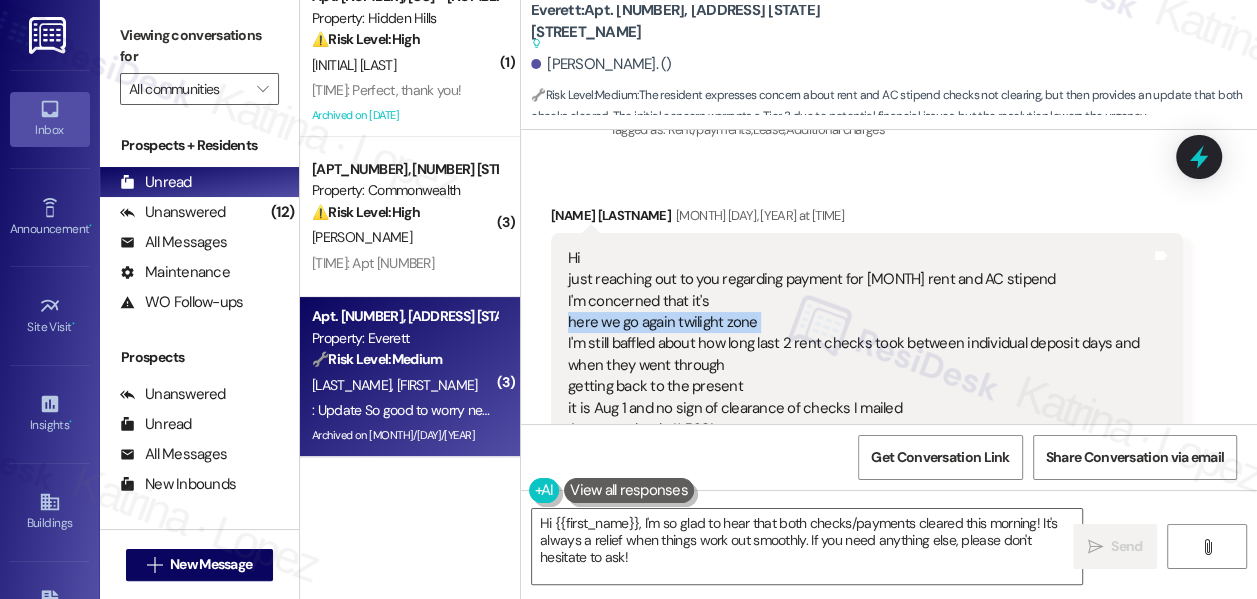 click on "Hi
just reaching out to you regarding payment for Aug rent and AC stipend
I'm concerned that it's
here we go again twilight zone
I'm still baffled about how long last 2 rent checks took between individual deposit days and when they went through
getting back to the present
it is Aug 1 and no sign of clearance of checks I mailed
Aug rent check # [NUMBER]
dated  7-09 mailed 7-11 week
AC stipend check # [NUMBER]
dated  7-19 mailed 7-21
want you aware I sent my rent and stipend $
but I admit I'm getting nervous and reliving the same stress as before" at bounding box center [859, 398] 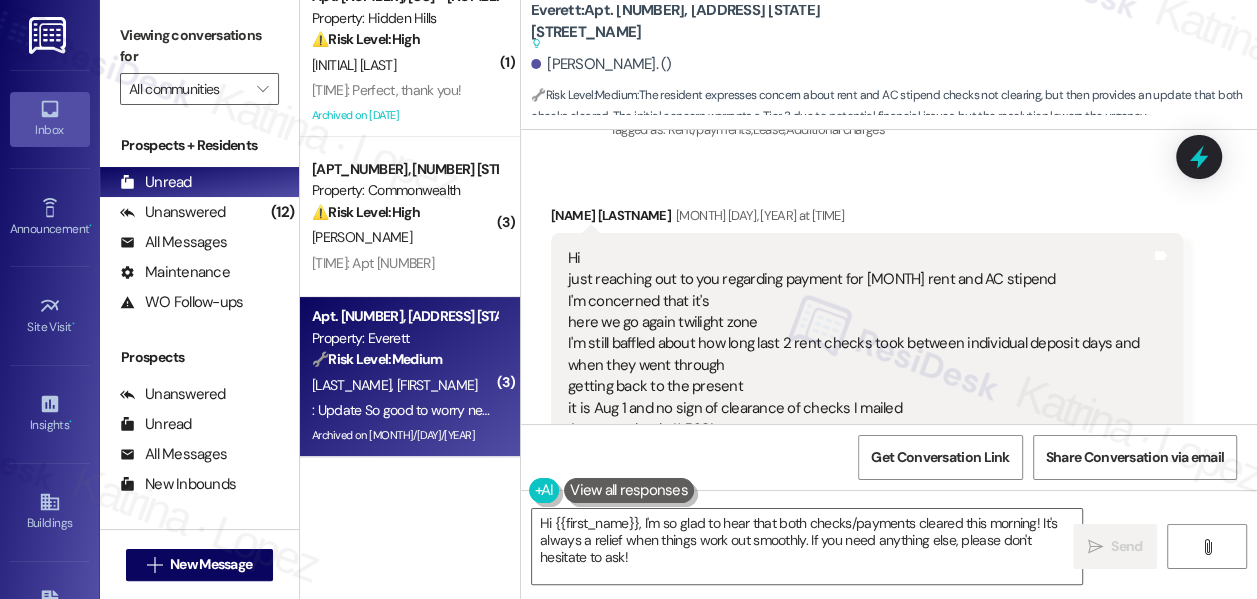 click on "Hi
just reaching out to you regarding payment for Aug rent and AC stipend
I'm concerned that it's
here we go again twilight zone
I'm still baffled about how long last 2 rent checks took between individual deposit days and when they went through
getting back to the present
it is Aug 1 and no sign of clearance of checks I mailed
Aug rent check # [NUMBER]
dated  7-09 mailed 7-11 week
AC stipend check # [NUMBER]
dated  7-19 mailed 7-21
want you aware I sent my rent and stipend $
but I admit I'm getting nervous and reliving the same stress as before" at bounding box center [859, 398] 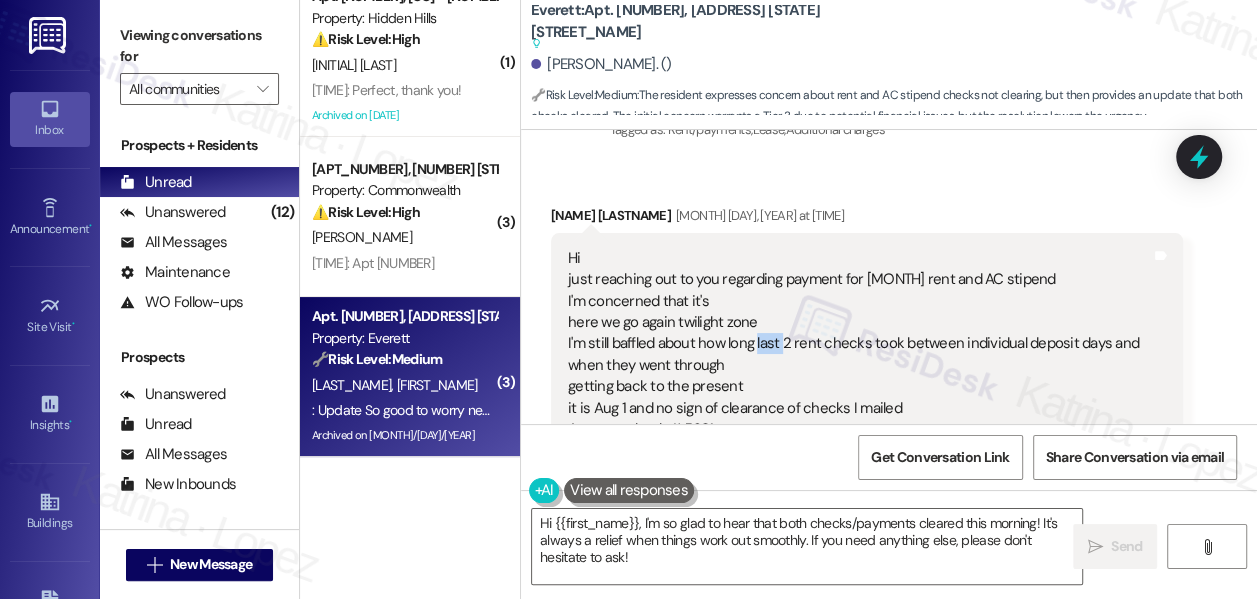 click on "Hi
just reaching out to you regarding payment for Aug rent and AC stipend
I'm concerned that it's
here we go again twilight zone
I'm still baffled about how long last 2 rent checks took between individual deposit days and when they went through
getting back to the present
it is Aug 1 and no sign of clearance of checks I mailed
Aug rent check # [NUMBER]
dated  7-09 mailed 7-11 week
AC stipend check # [NUMBER]
dated  7-19 mailed 7-21
want you aware I sent my rent and stipend $
but I admit I'm getting nervous and reliving the same stress as before" at bounding box center (859, 398) 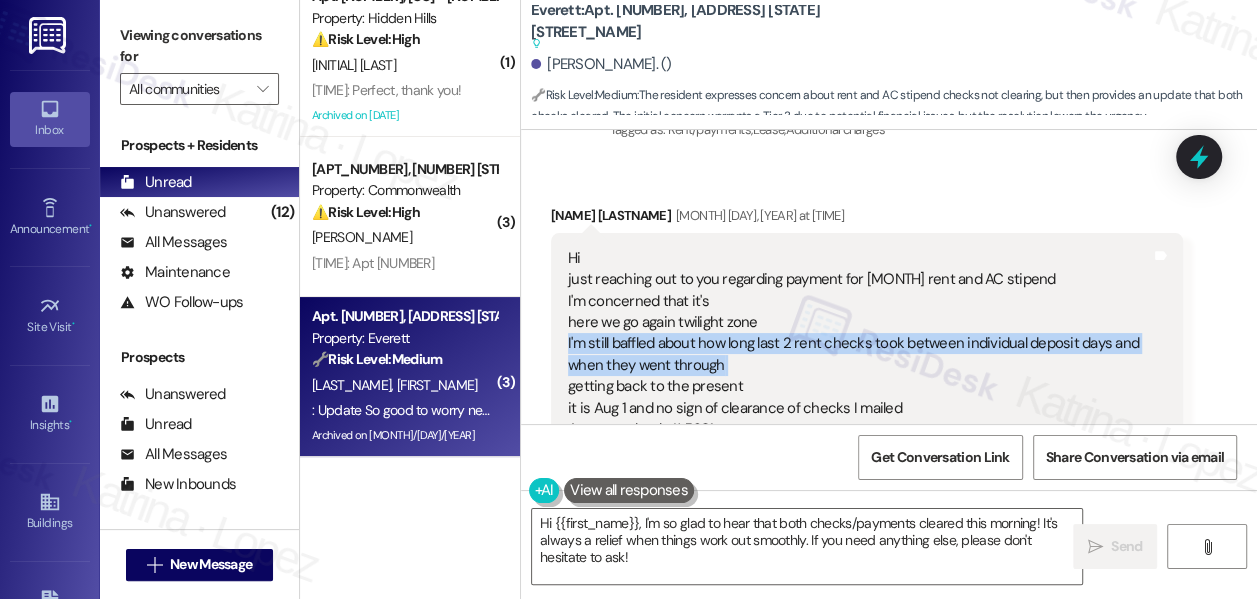 click on "Hi
just reaching out to you regarding payment for Aug rent and AC stipend
I'm concerned that it's
here we go again twilight zone
I'm still baffled about how long last 2 rent checks took between individual deposit days and when they went through
getting back to the present
it is Aug 1 and no sign of clearance of checks I mailed
Aug rent check # [NUMBER]
dated  7-09 mailed 7-11 week
AC stipend check # [NUMBER]
dated  7-19 mailed 7-21
want you aware I sent my rent and stipend $
but I admit I'm getting nervous and reliving the same stress as before" at bounding box center [859, 398] 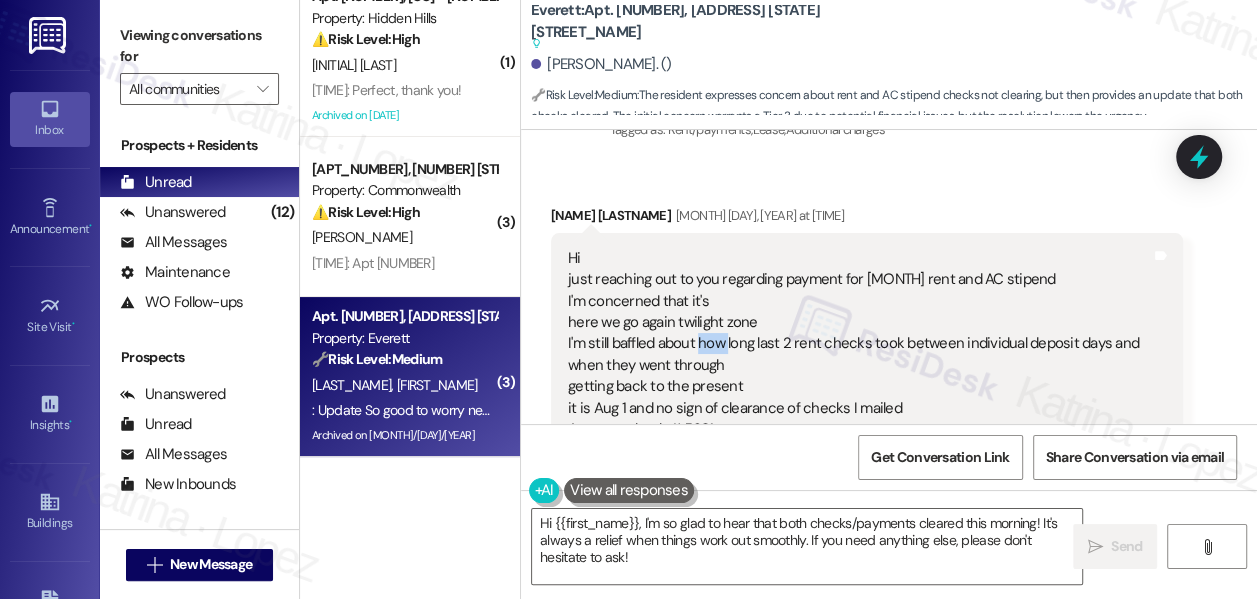 click on "Hi
just reaching out to you regarding payment for Aug rent and AC stipend
I'm concerned that it's
here we go again twilight zone
I'm still baffled about how long last 2 rent checks took between individual deposit days and when they went through
getting back to the present
it is Aug 1 and no sign of clearance of checks I mailed
Aug rent check # [NUMBER]
dated  7-09 mailed 7-11 week
AC stipend check # [NUMBER]
dated  7-19 mailed 7-21
want you aware I sent my rent and stipend $
but I admit I'm getting nervous and reliving the same stress as before" at bounding box center (859, 398) 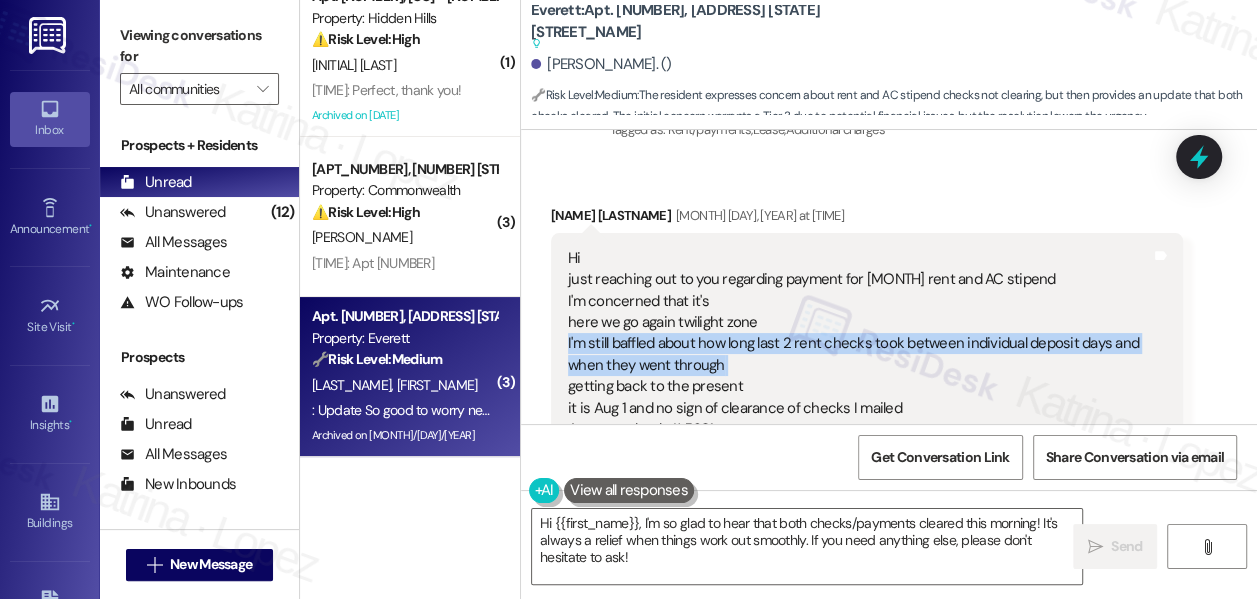 click on "Hi
just reaching out to you regarding payment for Aug rent and AC stipend
I'm concerned that it's
here we go again twilight zone
I'm still baffled about how long last 2 rent checks took between individual deposit days and when they went through
getting back to the present
it is Aug 1 and no sign of clearance of checks I mailed
Aug rent check # [NUMBER]
dated  7-09 mailed 7-11 week
AC stipend check # [NUMBER]
dated  7-19 mailed 7-21
want you aware I sent my rent and stipend $
but I admit I'm getting nervous and reliving the same stress as before" at bounding box center (859, 398) 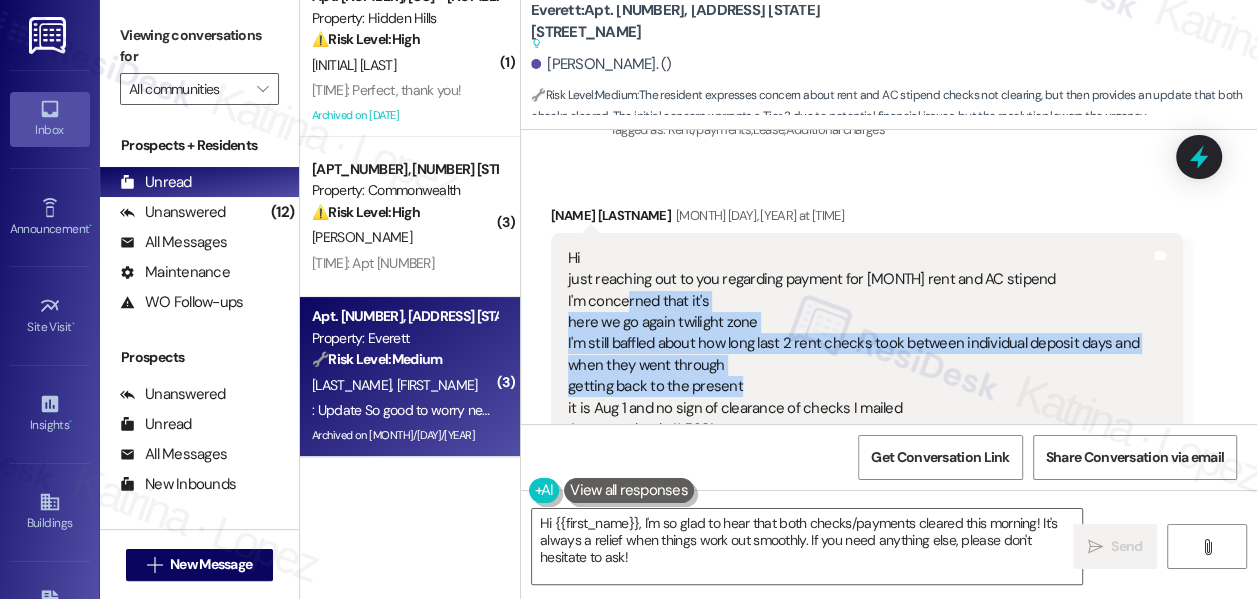 drag, startPoint x: 752, startPoint y: 311, endPoint x: 629, endPoint y: 229, distance: 147.8276 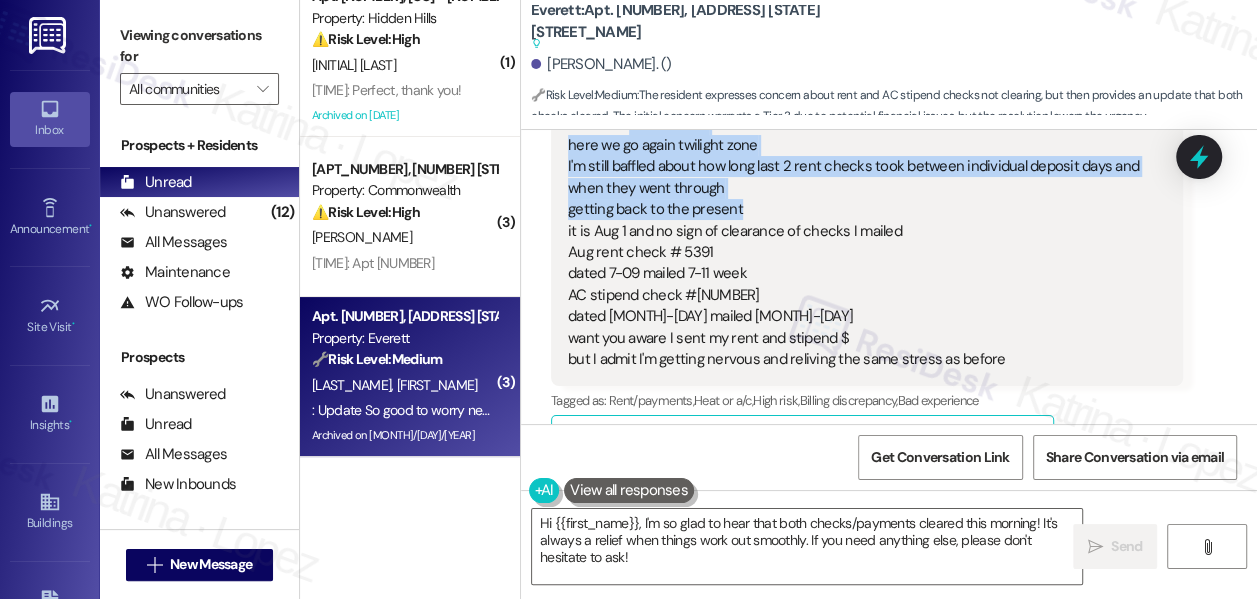 scroll, scrollTop: 105674, scrollLeft: 0, axis: vertical 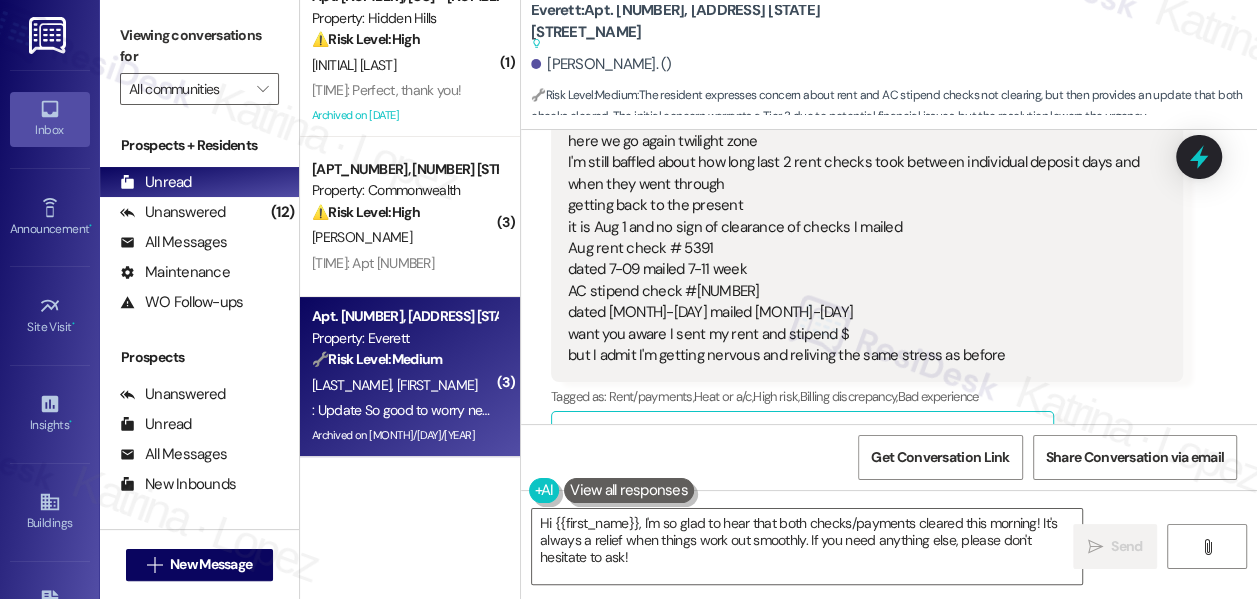 click on "Hi
just reaching out to you regarding payment for Aug rent and AC stipend
I'm concerned that it's
here we go again twilight zone
I'm still baffled about how long last 2 rent checks took between individual deposit days and when they went through
getting back to the present
it is Aug 1 and no sign of clearance of checks I mailed
Aug rent check # [NUMBER]
dated  7-09 mailed 7-11 week
AC stipend check # [NUMBER]
dated  7-19 mailed 7-21
want you aware I sent my rent and stipend $
but I admit I'm getting nervous and reliving the same stress as before" at bounding box center (859, 217) 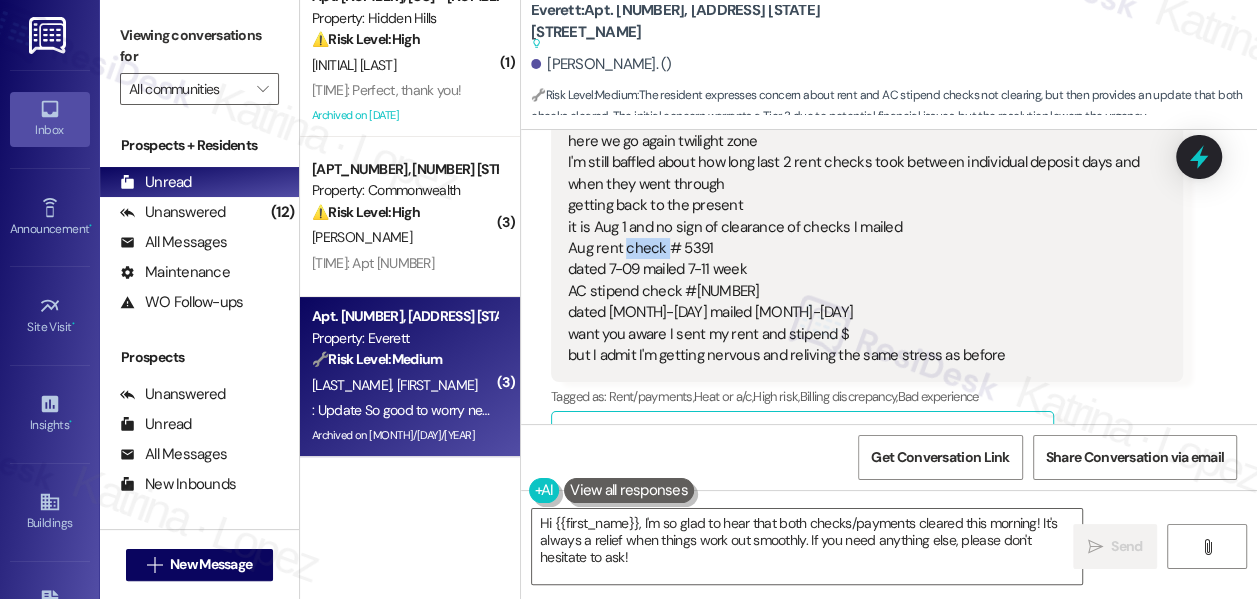 click on "Hi
just reaching out to you regarding payment for Aug rent and AC stipend
I'm concerned that it's
here we go again twilight zone
I'm still baffled about how long last 2 rent checks took between individual deposit days and when they went through
getting back to the present
it is Aug 1 and no sign of clearance of checks I mailed
Aug rent check # [NUMBER]
dated  7-09 mailed 7-11 week
AC stipend check # [NUMBER]
dated  7-19 mailed 7-21
want you aware I sent my rent and stipend $
but I admit I'm getting nervous and reliving the same stress as before" at bounding box center [859, 217] 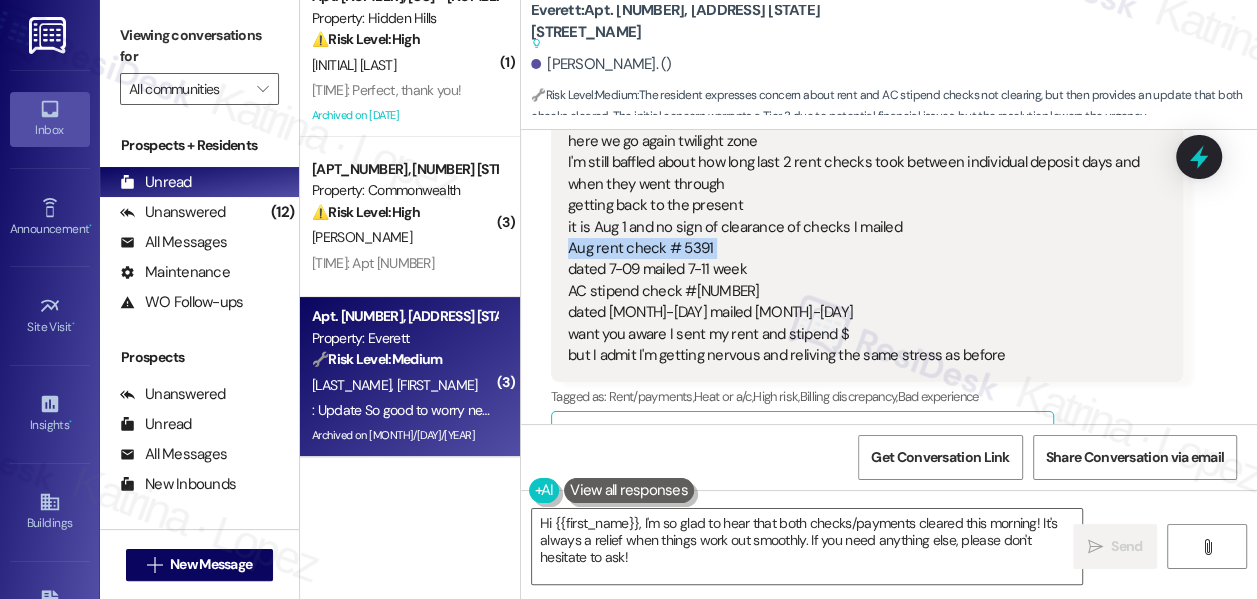 click on "Hi
just reaching out to you regarding payment for Aug rent and AC stipend
I'm concerned that it's
here we go again twilight zone
I'm still baffled about how long last 2 rent checks took between individual deposit days and when they went through
getting back to the present
it is Aug 1 and no sign of clearance of checks I mailed
Aug rent check # [NUMBER]
dated  7-09 mailed 7-11 week
AC stipend check # [NUMBER]
dated  7-19 mailed 7-21
want you aware I sent my rent and stipend $
but I admit I'm getting nervous and reliving the same stress as before" at bounding box center [859, 217] 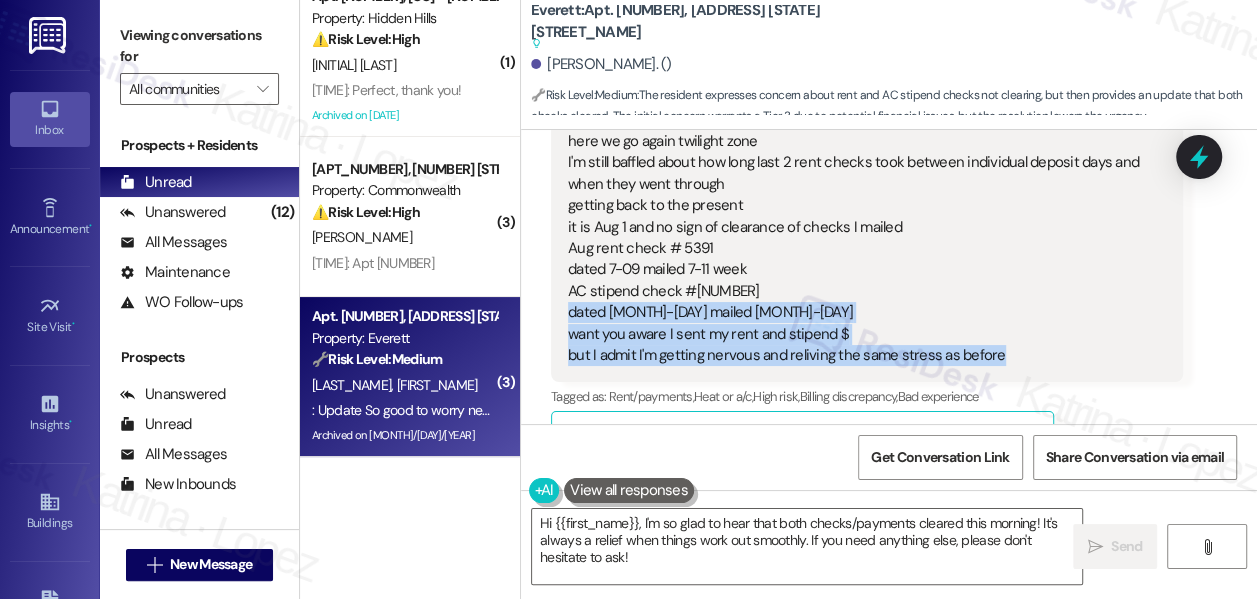 scroll, scrollTop: 105493, scrollLeft: 0, axis: vertical 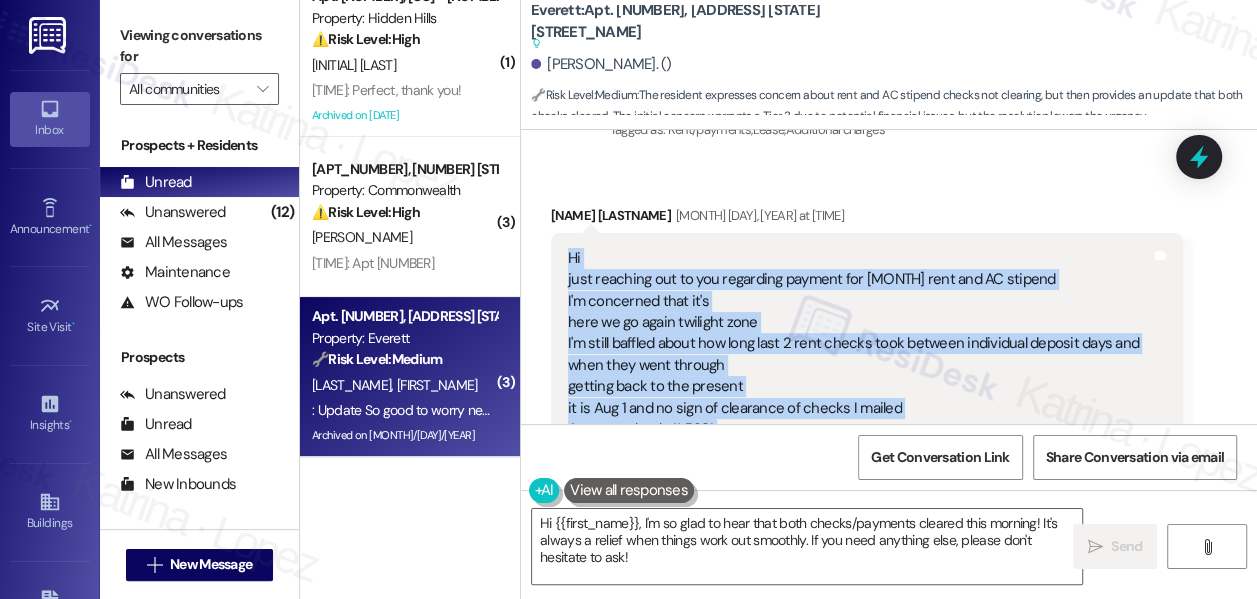 drag, startPoint x: 1024, startPoint y: 283, endPoint x: 568, endPoint y: 194, distance: 464.60413 